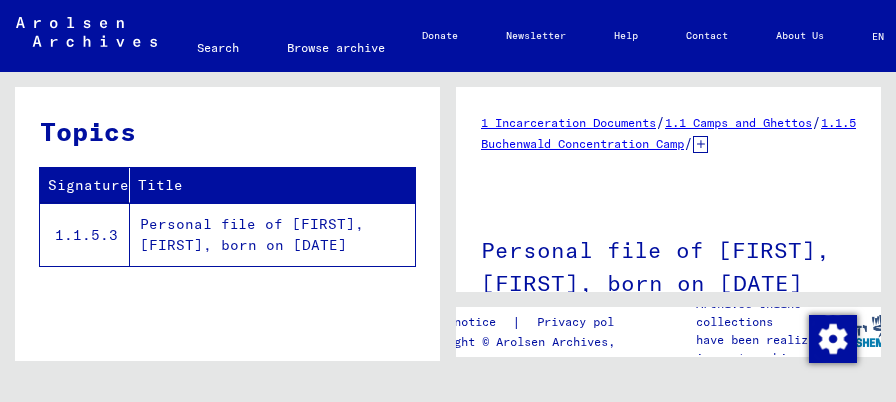 scroll, scrollTop: 0, scrollLeft: 0, axis: both 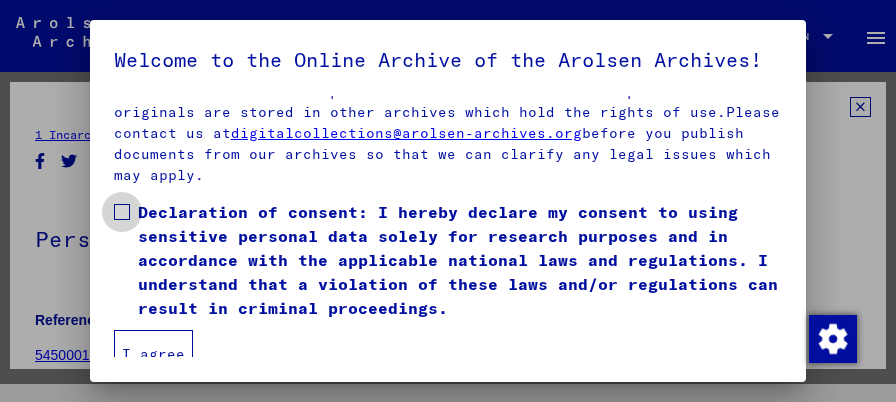 click at bounding box center [122, 212] 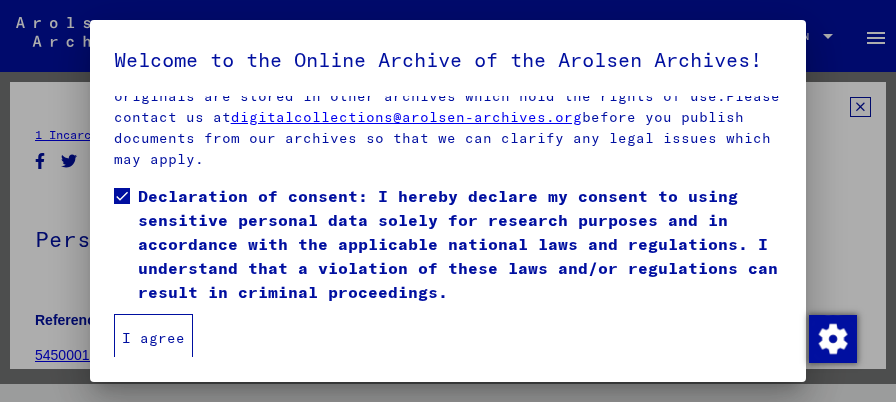scroll, scrollTop: 420, scrollLeft: 0, axis: vertical 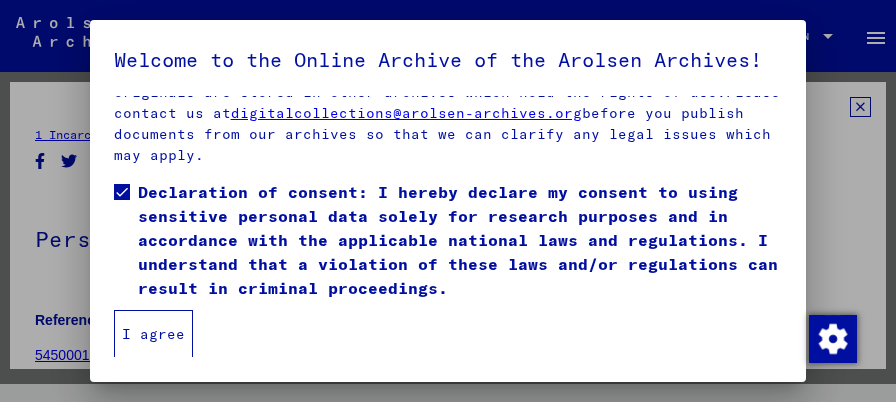 click on "I agree" at bounding box center (153, 334) 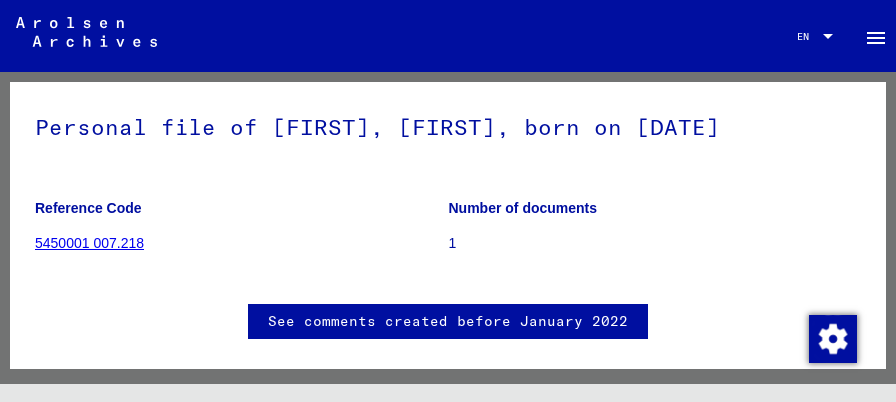scroll, scrollTop: 0, scrollLeft: 0, axis: both 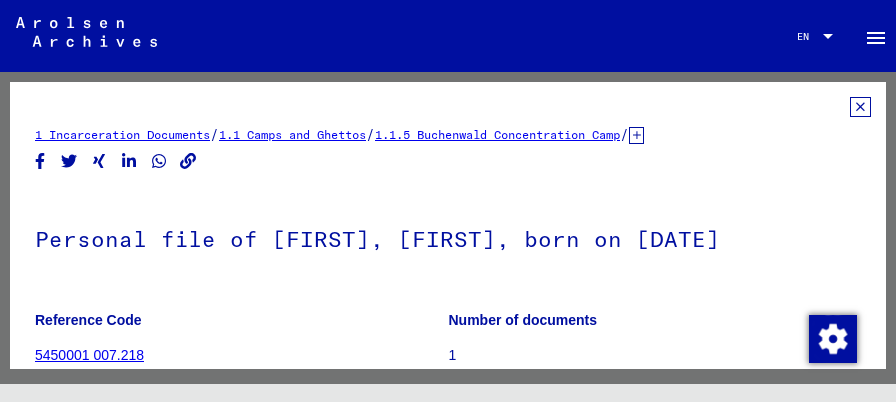 click on "1.1.5 Buchenwald Concentration Camp" 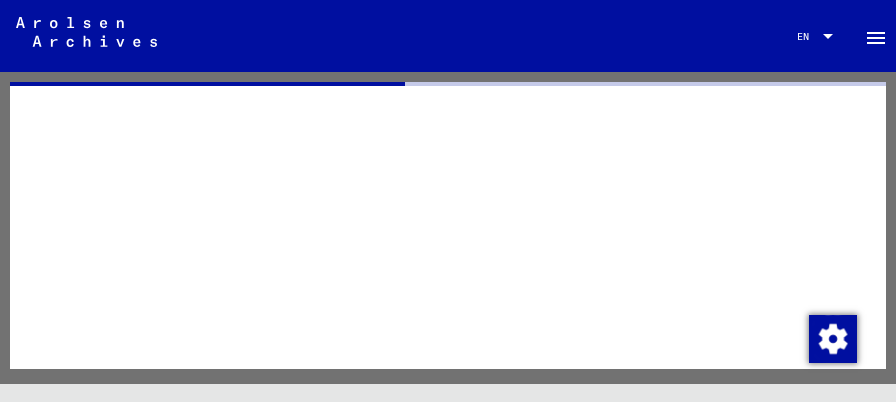 click 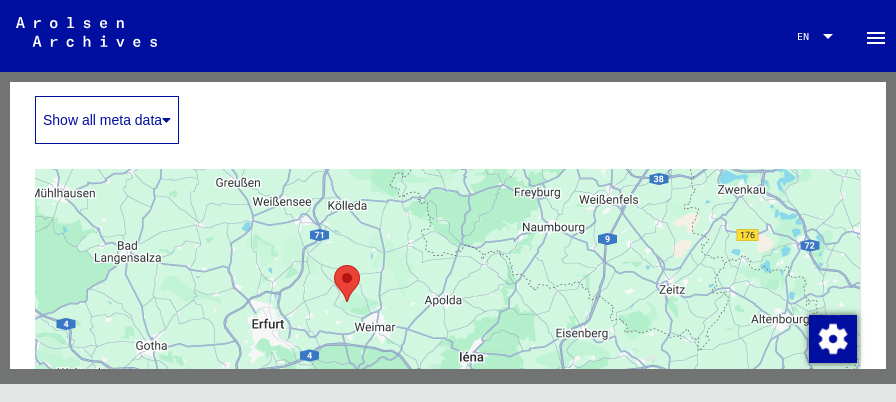 scroll, scrollTop: 1133, scrollLeft: 0, axis: vertical 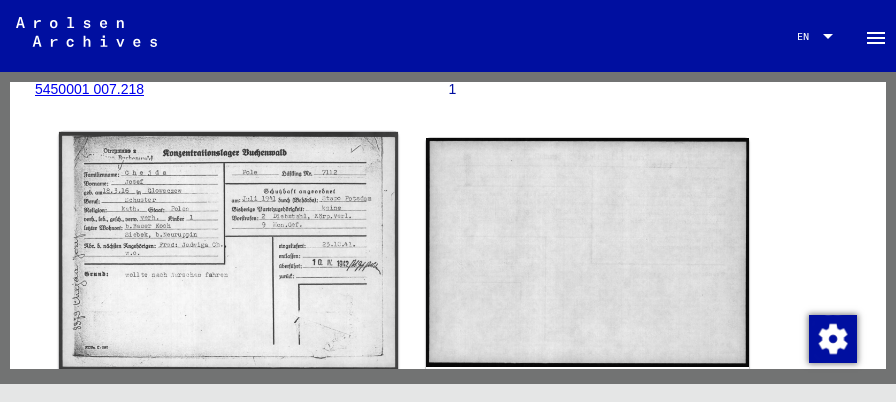 click 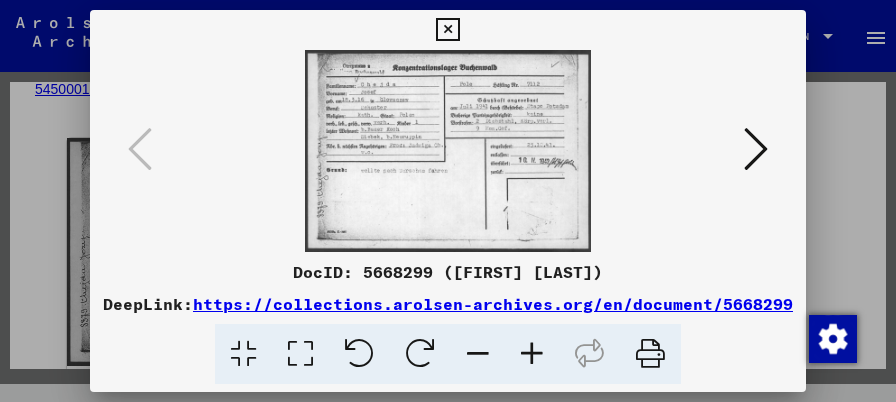 click at bounding box center [532, 354] 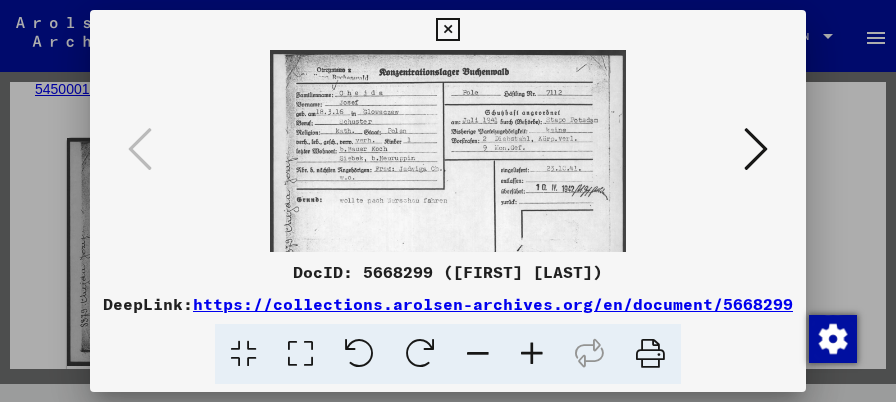 click at bounding box center (532, 354) 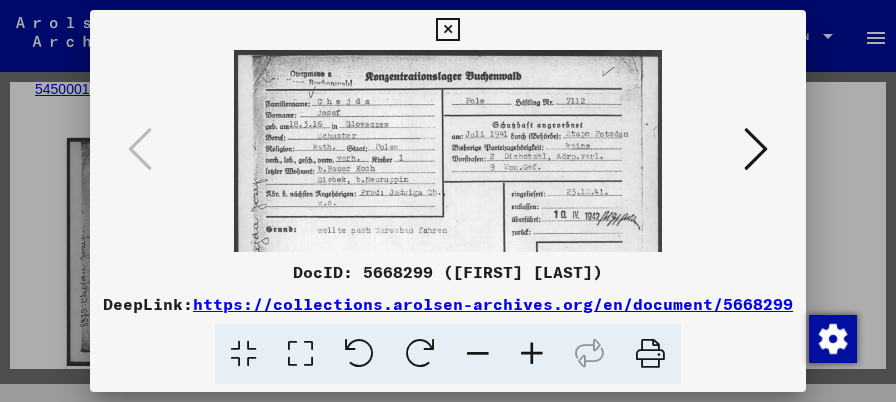 click at bounding box center [532, 354] 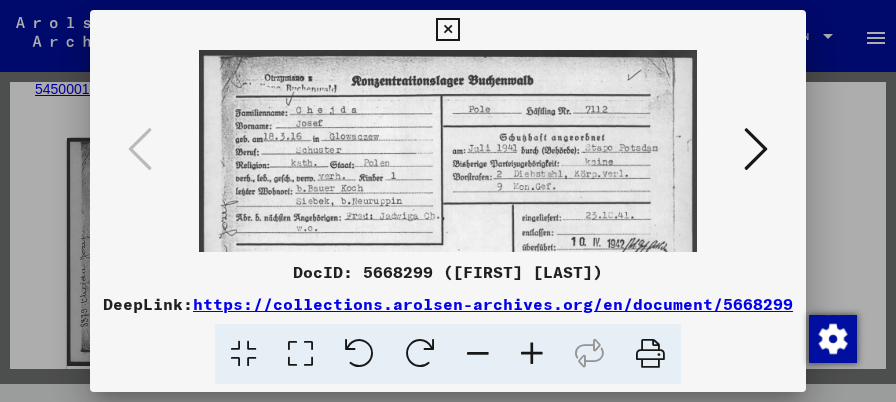 click at bounding box center [532, 354] 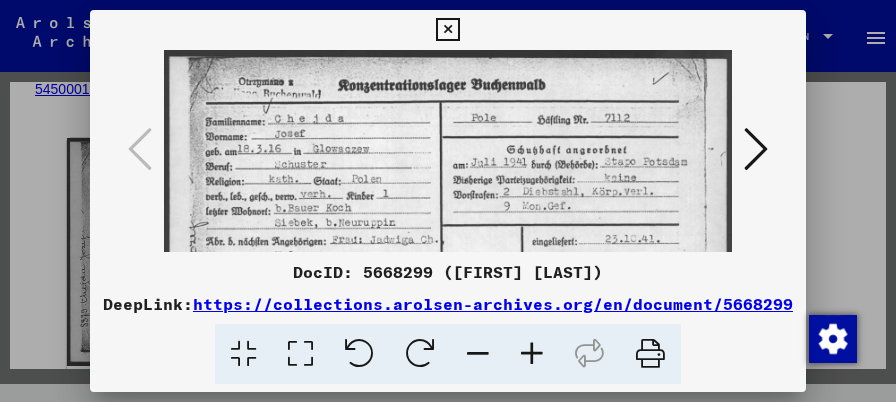 click at bounding box center (532, 354) 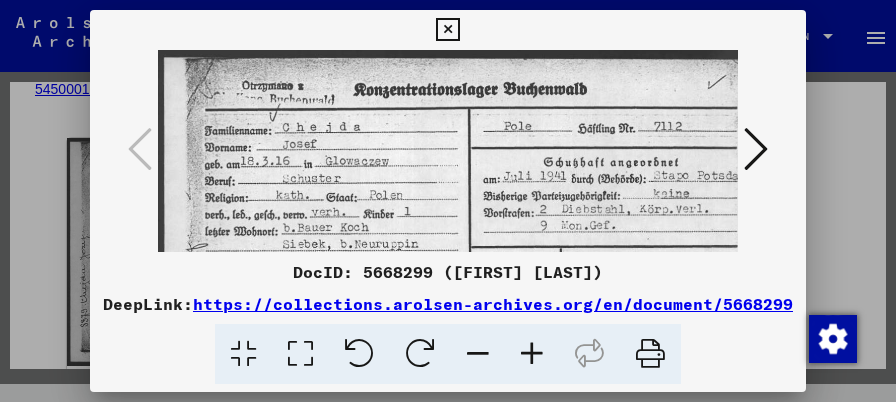 click at bounding box center [532, 354] 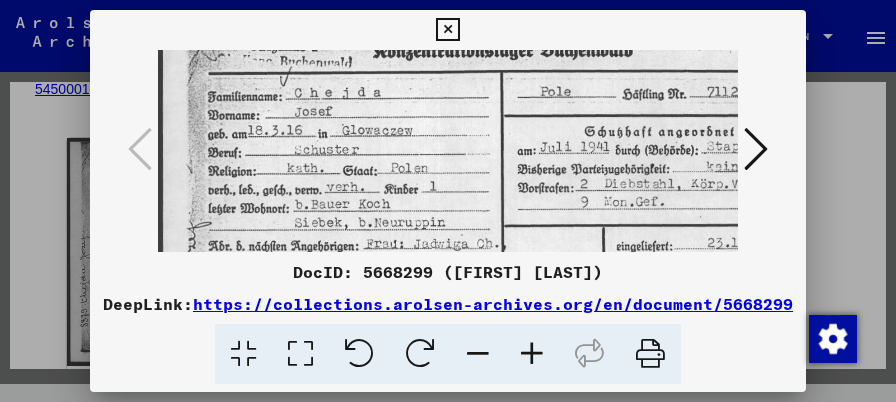 scroll, scrollTop: 47, scrollLeft: 2, axis: both 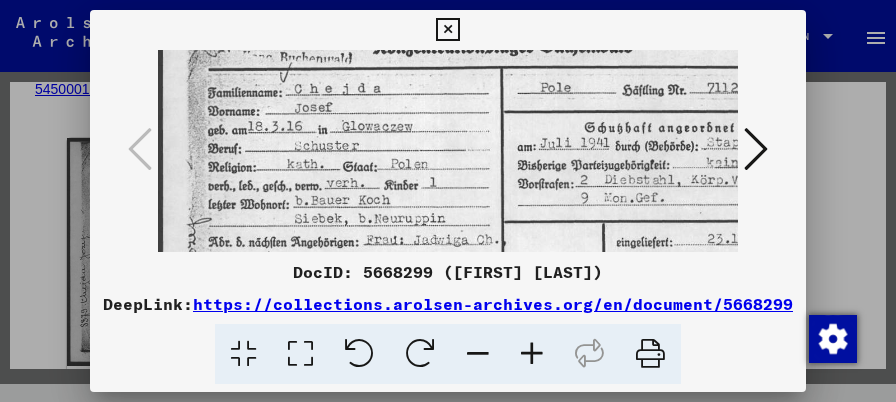 drag, startPoint x: 456, startPoint y: 182, endPoint x: 454, endPoint y: 142, distance: 40.04997 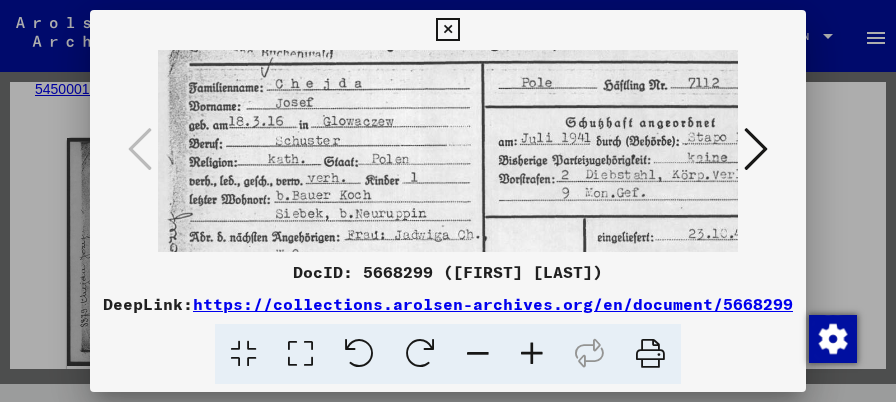 scroll, scrollTop: 54, scrollLeft: 24, axis: both 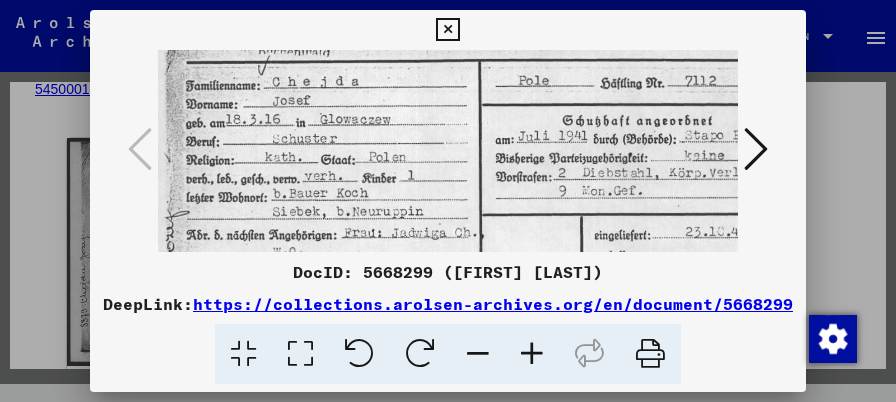 drag, startPoint x: 454, startPoint y: 164, endPoint x: 438, endPoint y: 159, distance: 16.763054 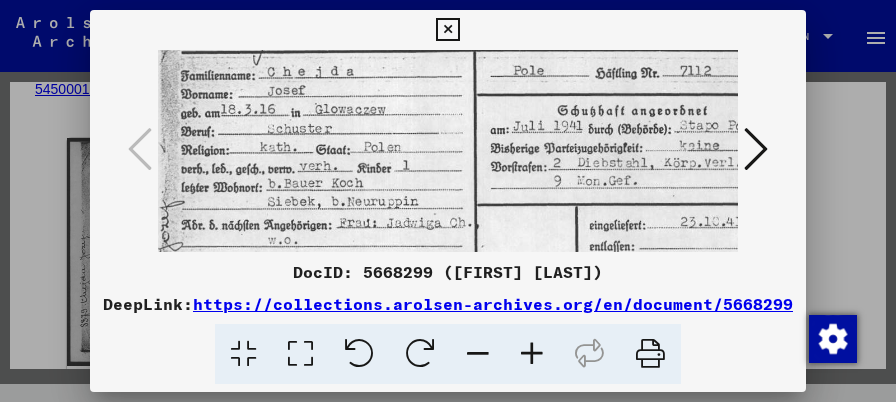 scroll, scrollTop: 69, scrollLeft: 33, axis: both 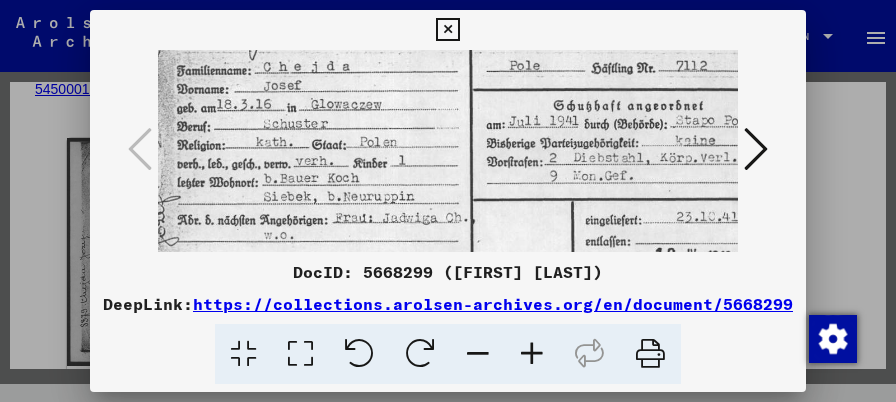 drag, startPoint x: 444, startPoint y: 164, endPoint x: 437, endPoint y: 152, distance: 13.892444 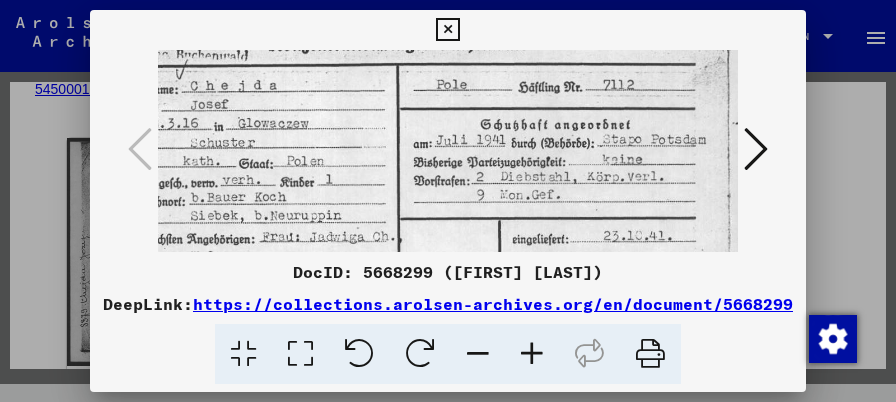 scroll, scrollTop: 48, scrollLeft: 109, axis: both 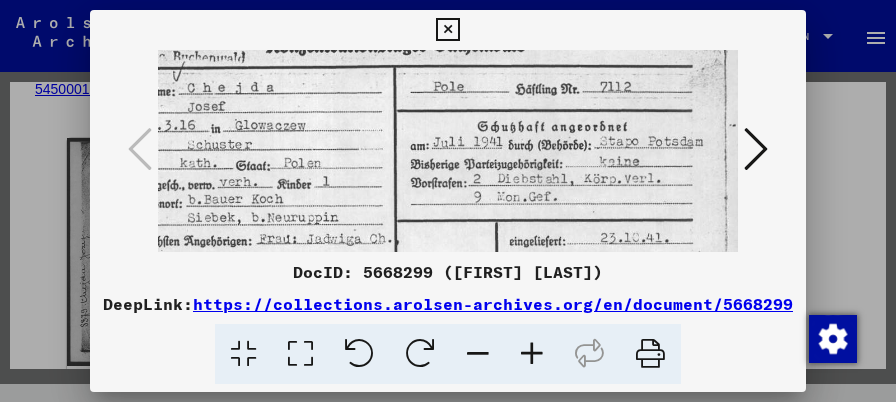 drag, startPoint x: 433, startPoint y: 158, endPoint x: 367, endPoint y: 186, distance: 71.693794 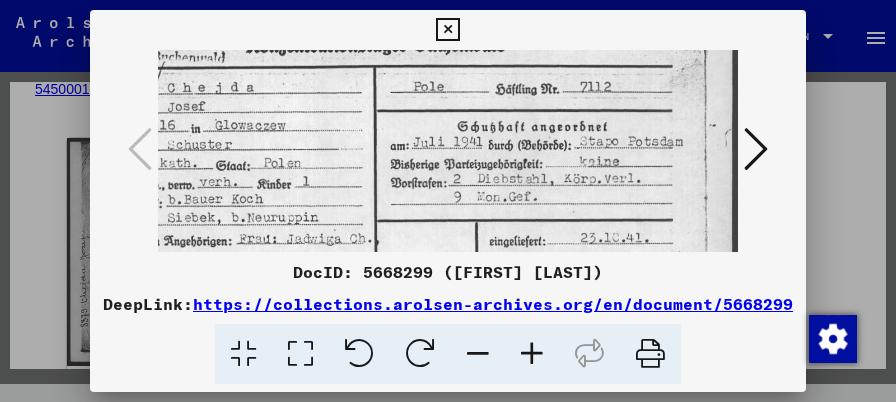 drag, startPoint x: 390, startPoint y: 116, endPoint x: 342, endPoint y: 116, distance: 48 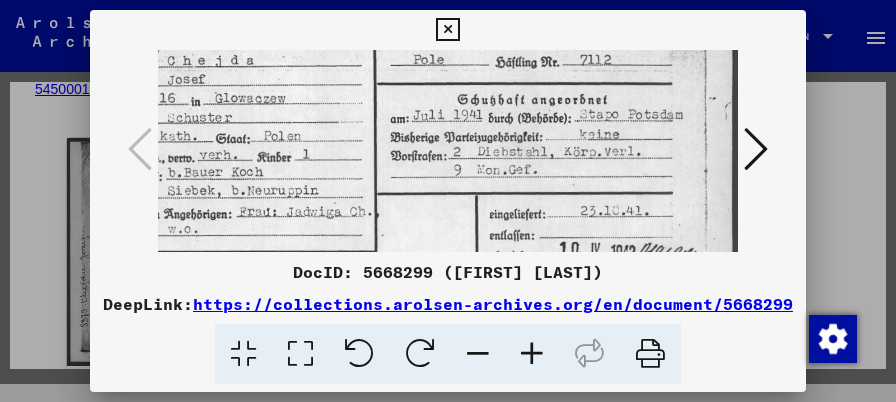 scroll, scrollTop: 83, scrollLeft: 130, axis: both 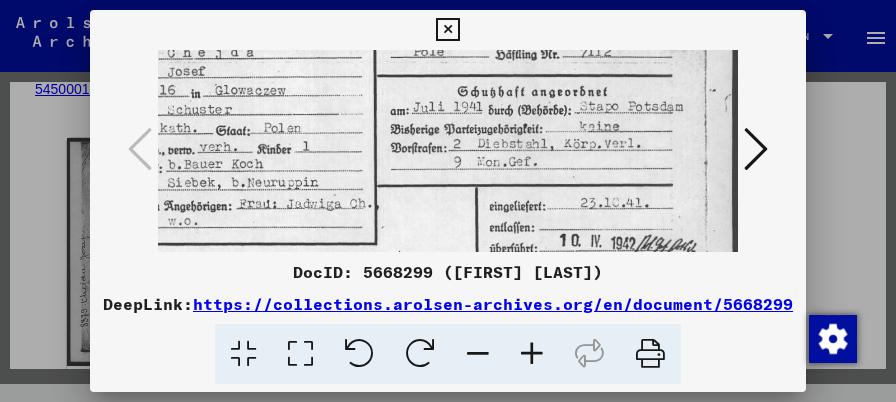 drag, startPoint x: 375, startPoint y: 143, endPoint x: 373, endPoint y: 111, distance: 32.06244 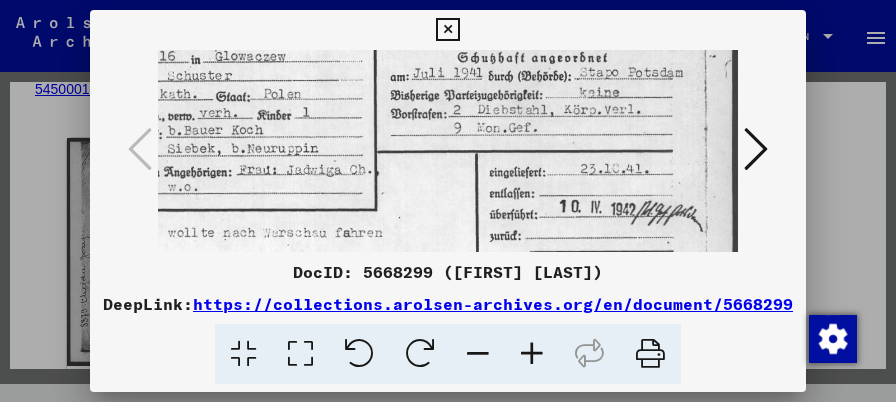scroll, scrollTop: 134, scrollLeft: 130, axis: both 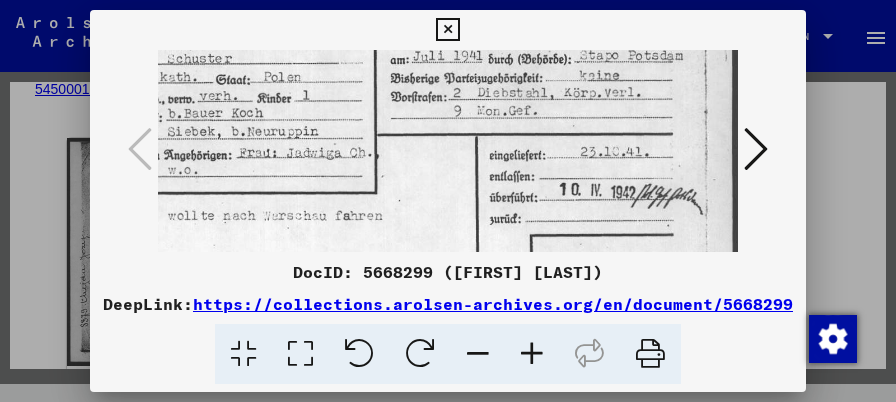 drag, startPoint x: 417, startPoint y: 191, endPoint x: 402, endPoint y: 144, distance: 49.335587 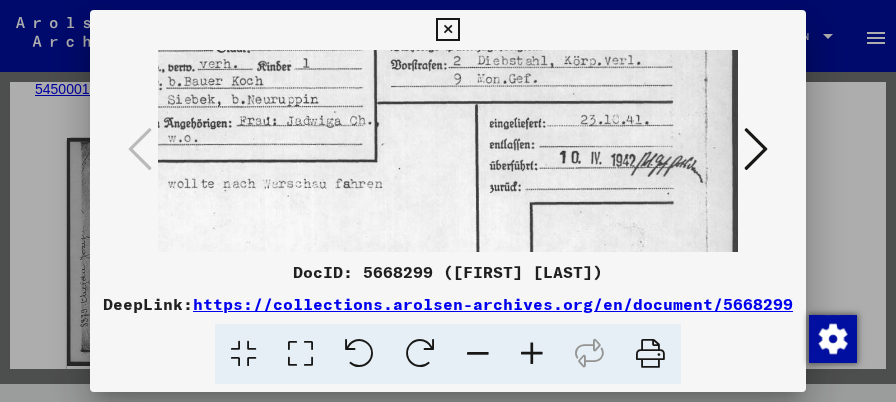 scroll, scrollTop: 167, scrollLeft: 130, axis: both 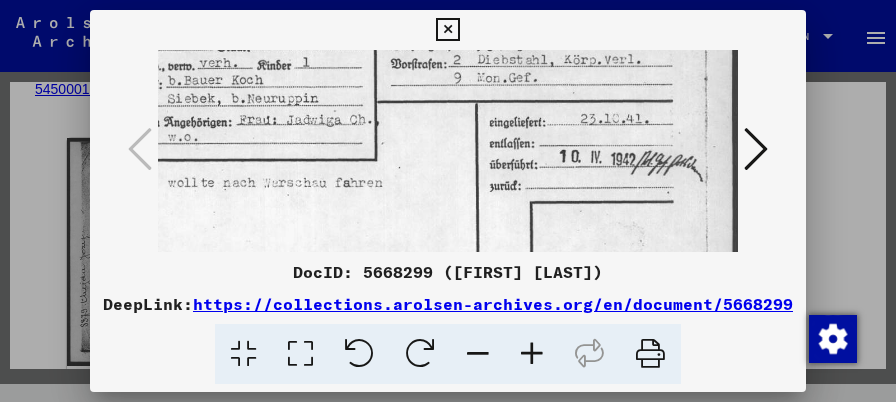 drag, startPoint x: 426, startPoint y: 176, endPoint x: 424, endPoint y: 145, distance: 31.06445 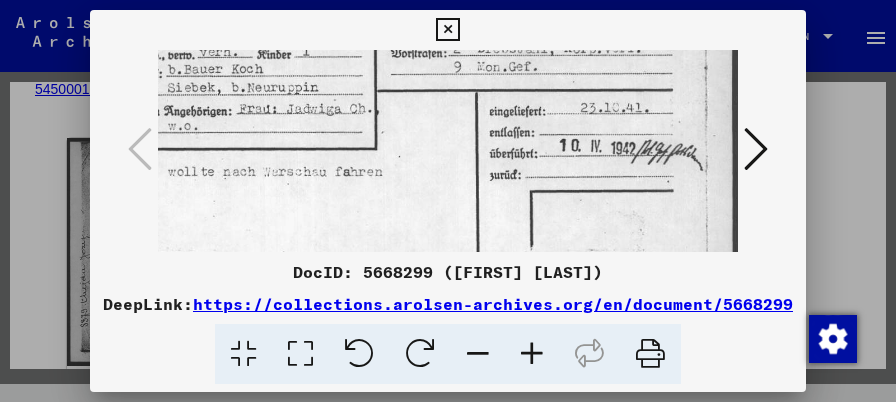 scroll, scrollTop: 182, scrollLeft: 130, axis: both 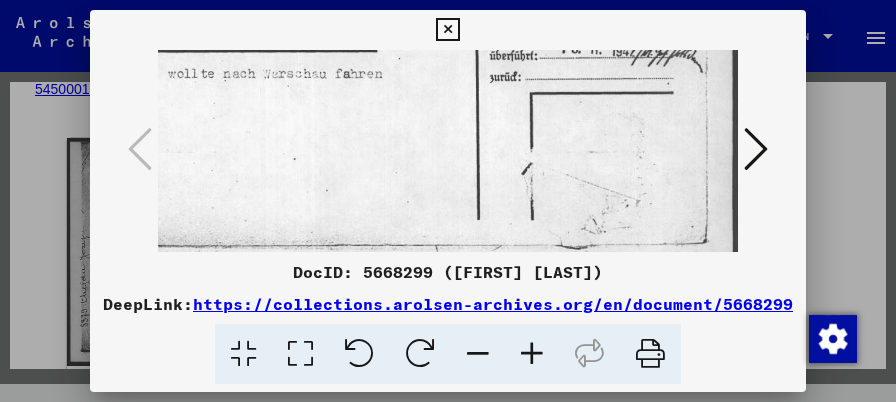 drag, startPoint x: 433, startPoint y: 197, endPoint x: 424, endPoint y: 96, distance: 101.4002 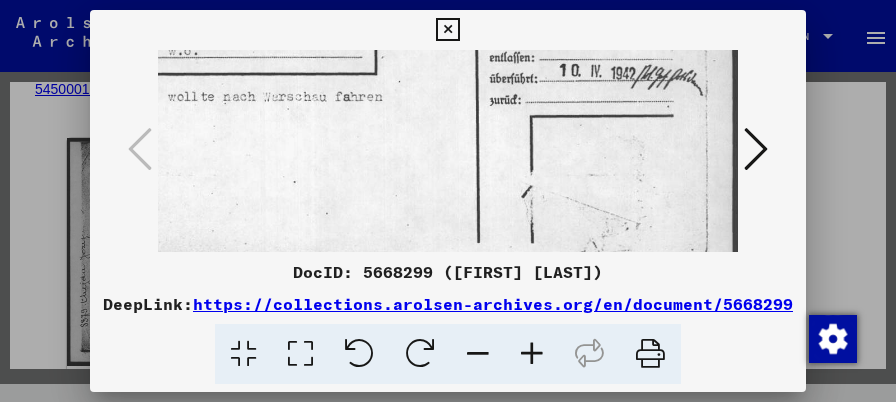 scroll, scrollTop: 233, scrollLeft: 130, axis: both 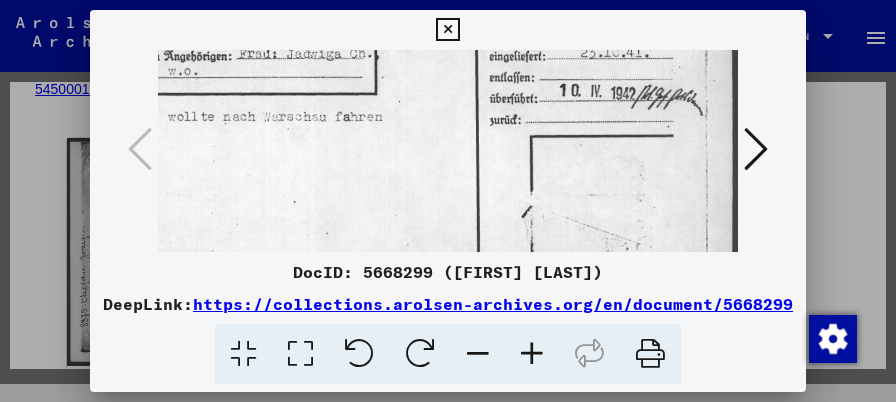 drag, startPoint x: 410, startPoint y: 158, endPoint x: 397, endPoint y: 154, distance: 13.601471 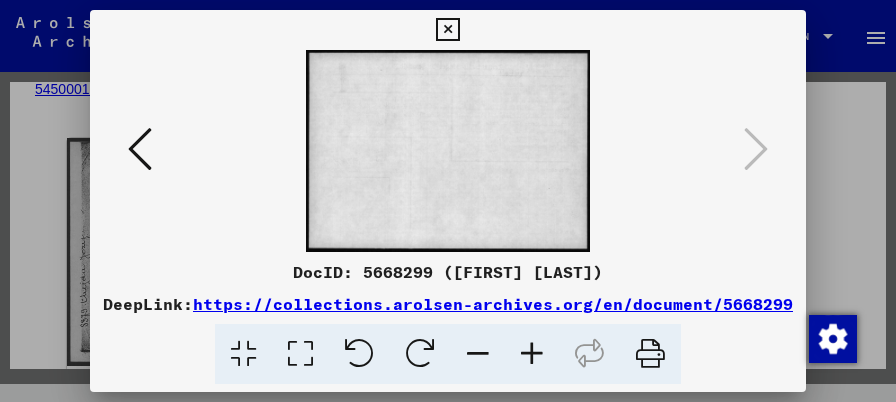 click at bounding box center (448, 151) 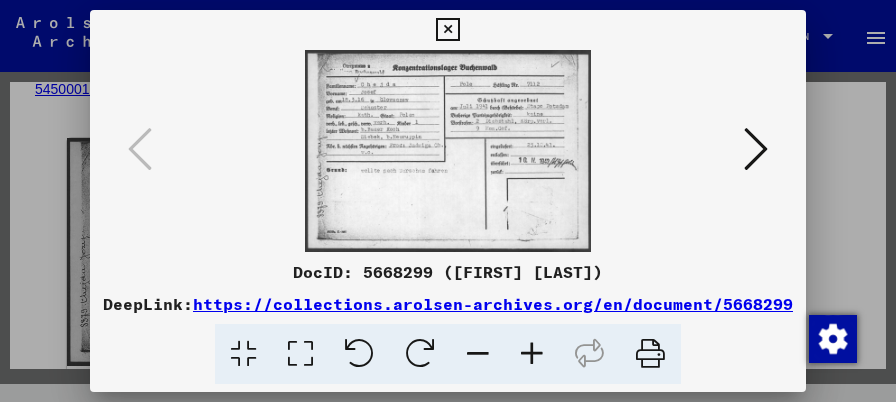 click at bounding box center (532, 354) 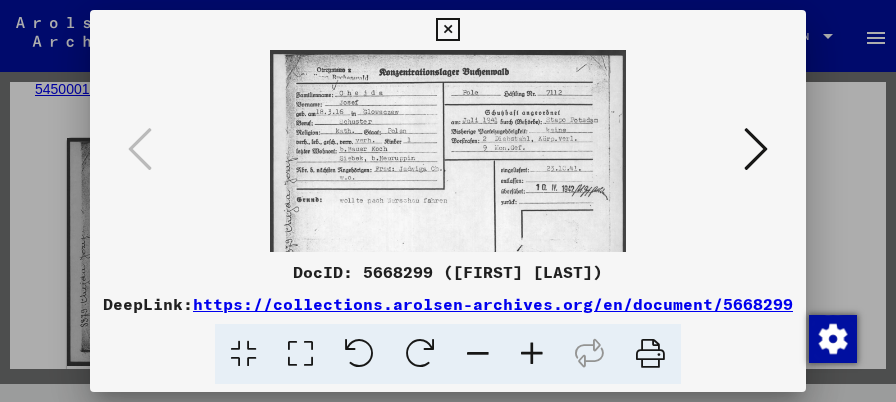 click at bounding box center [532, 354] 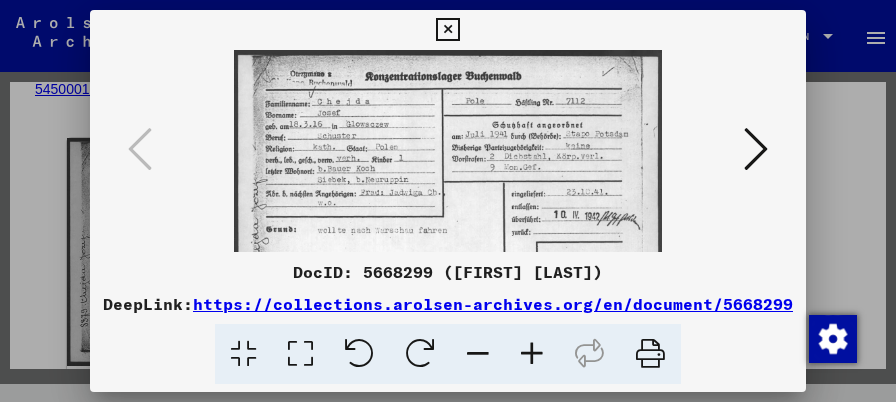 click at bounding box center (532, 354) 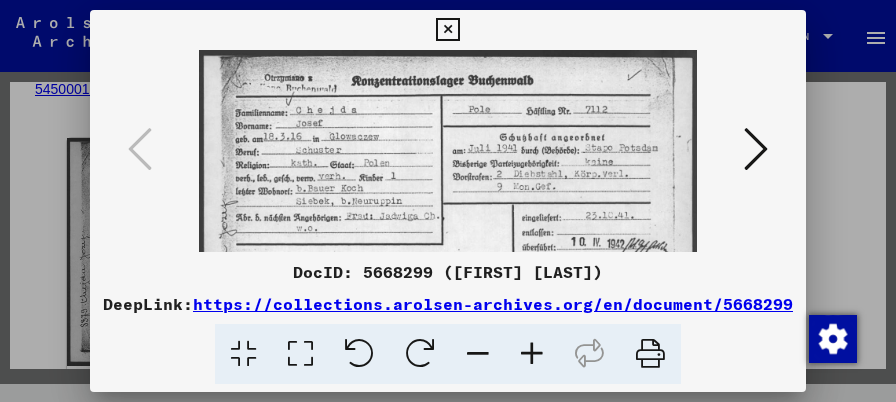 click at bounding box center [532, 354] 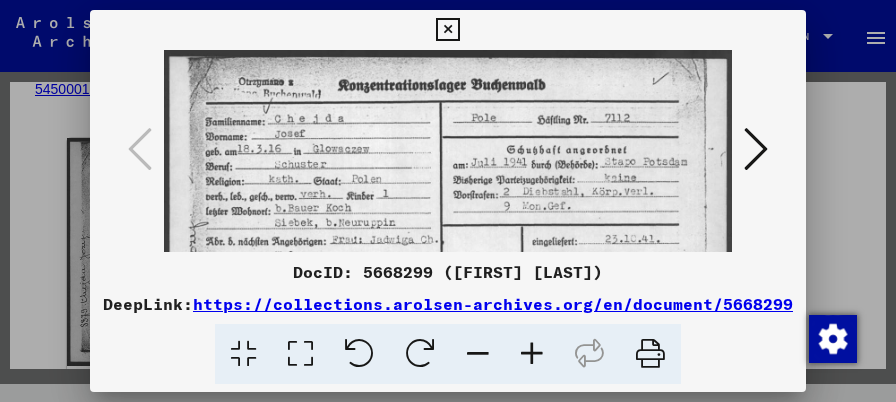 click at bounding box center (532, 354) 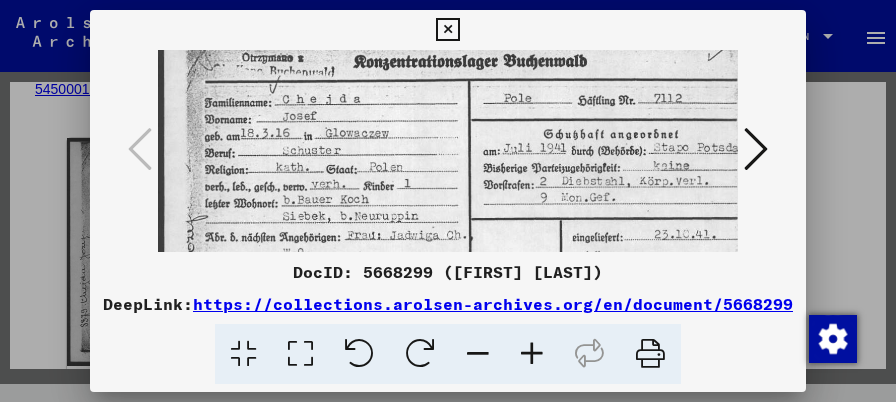 scroll, scrollTop: 30, scrollLeft: 0, axis: vertical 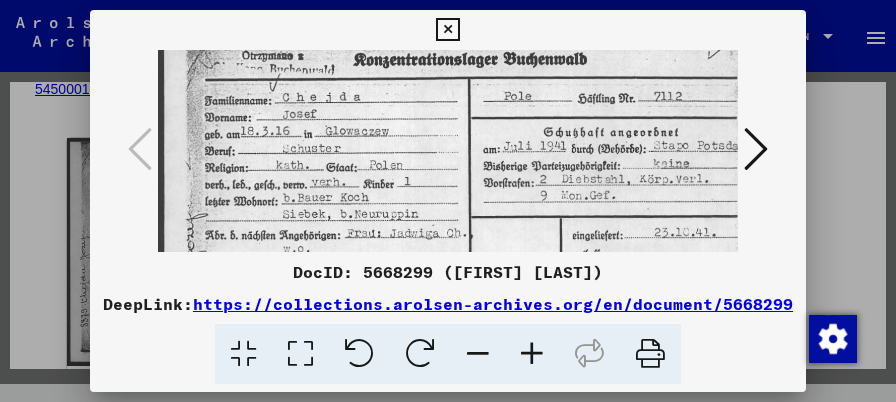 drag, startPoint x: 429, startPoint y: 170, endPoint x: 430, endPoint y: 145, distance: 25.019993 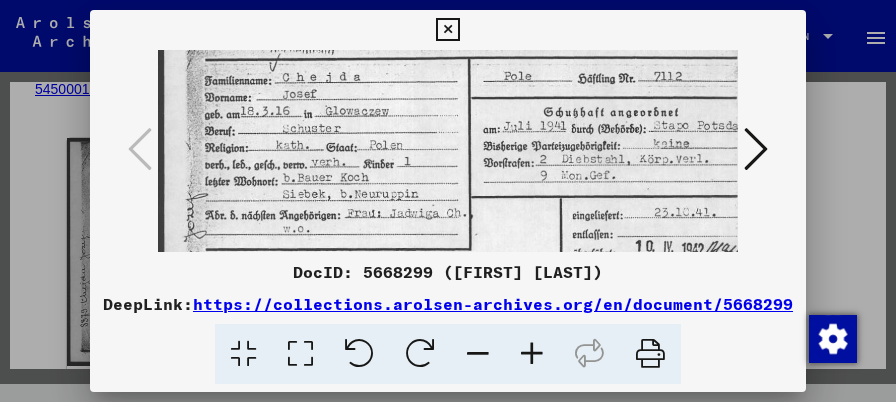 scroll, scrollTop: 60, scrollLeft: 0, axis: vertical 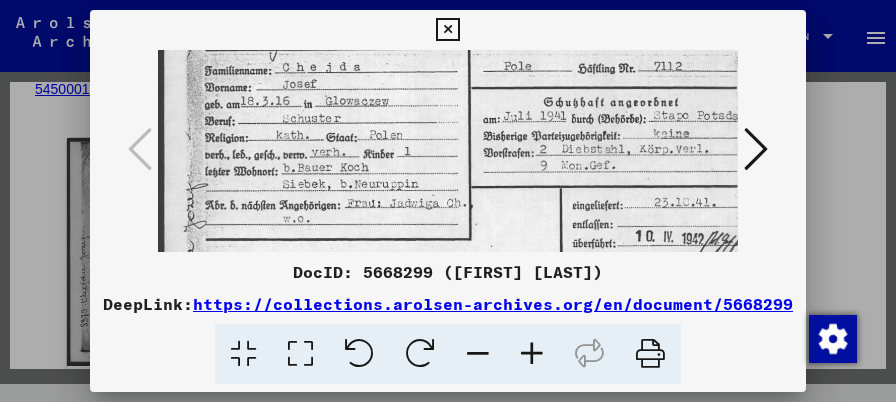 drag, startPoint x: 412, startPoint y: 168, endPoint x: 415, endPoint y: 140, distance: 28.160255 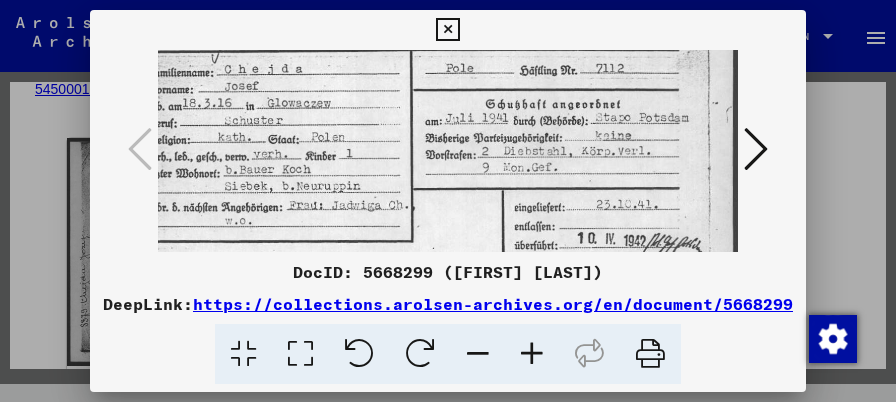 scroll, scrollTop: 62, scrollLeft: 58, axis: both 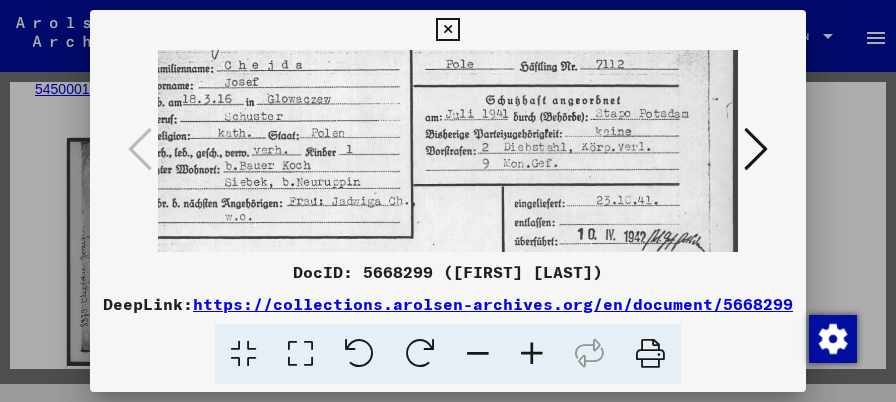drag, startPoint x: 416, startPoint y: 147, endPoint x: 330, endPoint y: 148, distance: 86.00581 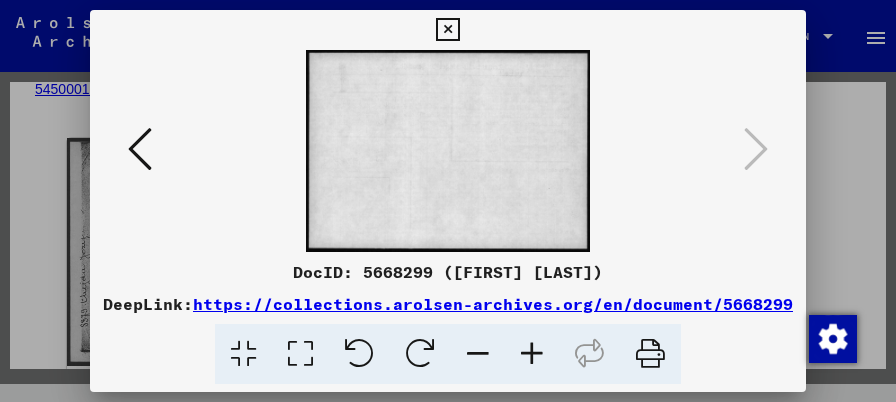 scroll, scrollTop: 0, scrollLeft: 0, axis: both 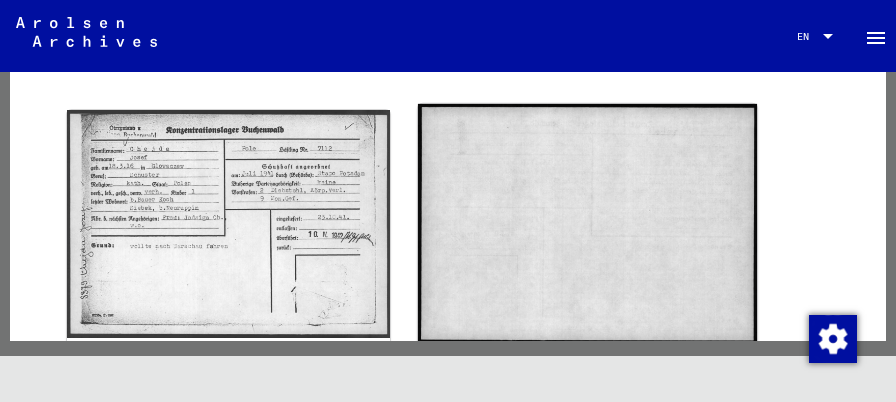 click 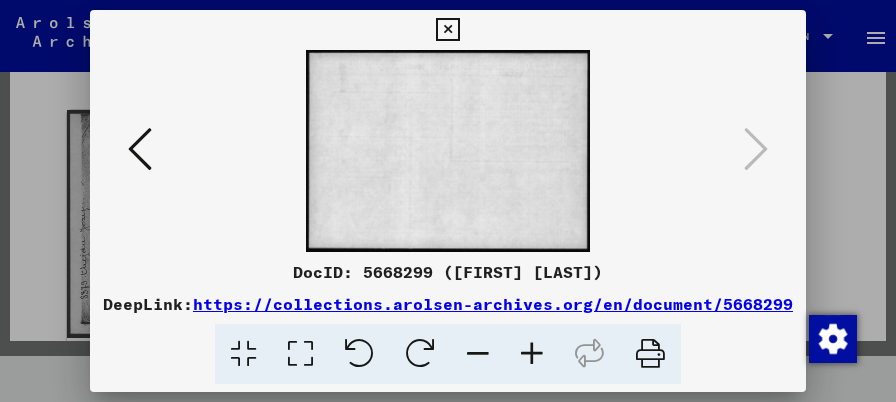 click at bounding box center (532, 354) 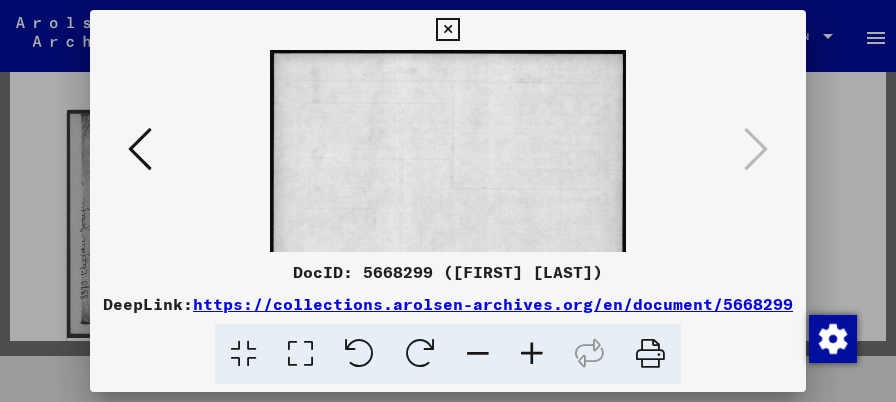 click at bounding box center (532, 354) 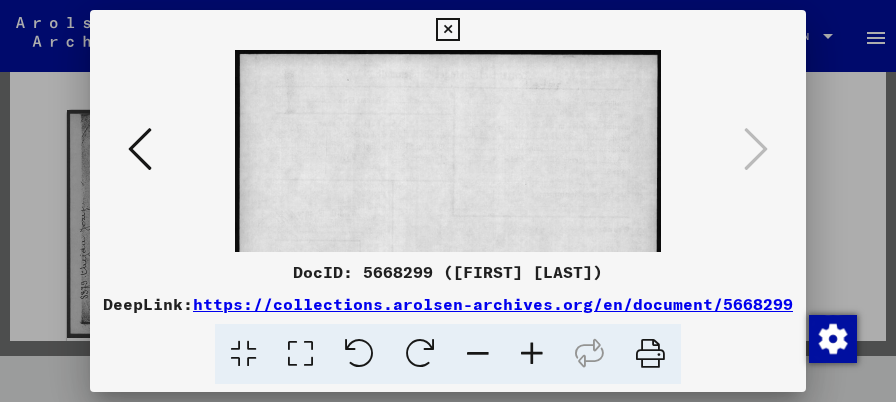 click at bounding box center (532, 354) 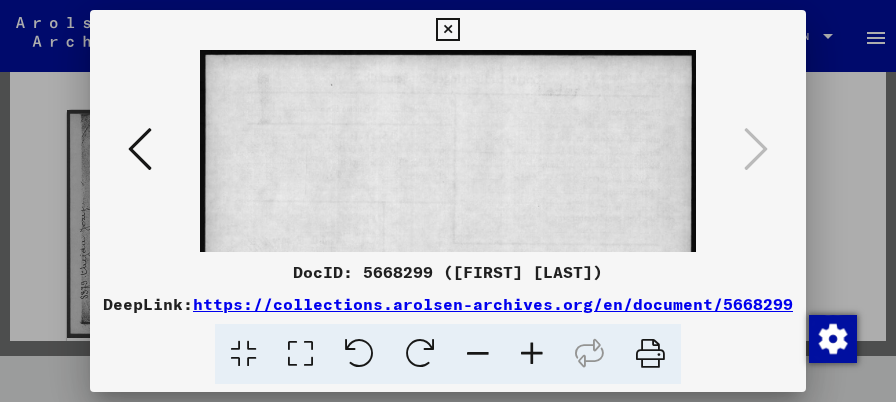 click at bounding box center [532, 354] 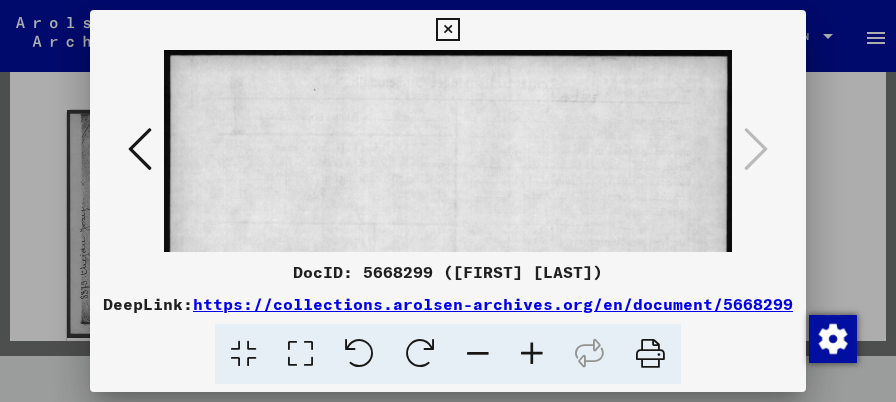 click at bounding box center [532, 354] 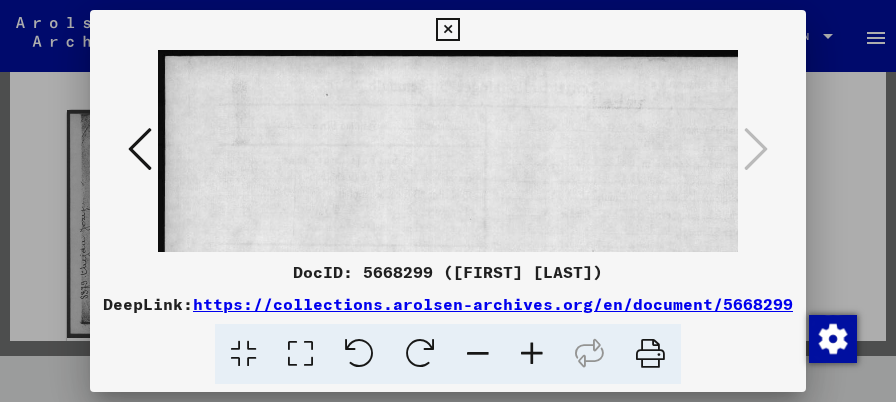 click at bounding box center (532, 354) 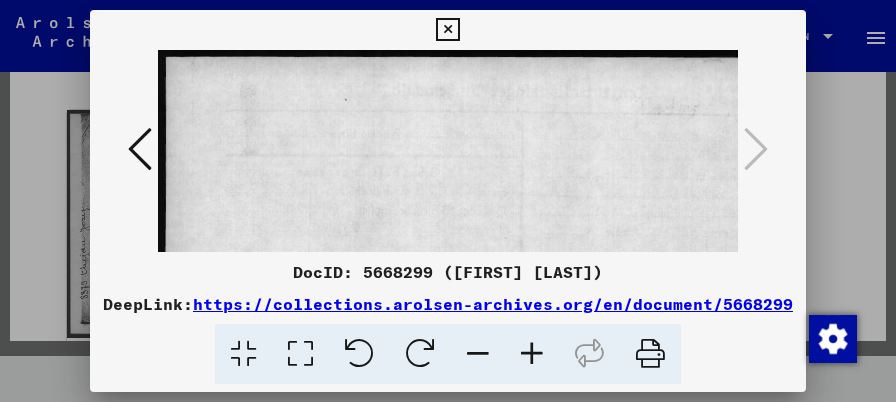click at bounding box center (532, 354) 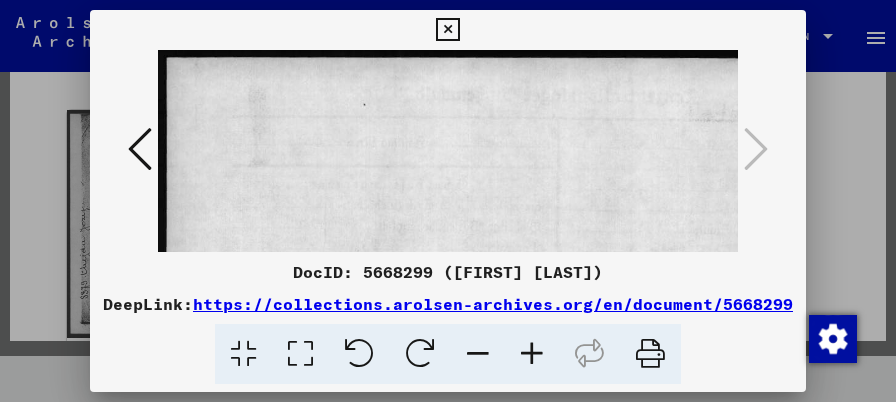 click at bounding box center (532, 354) 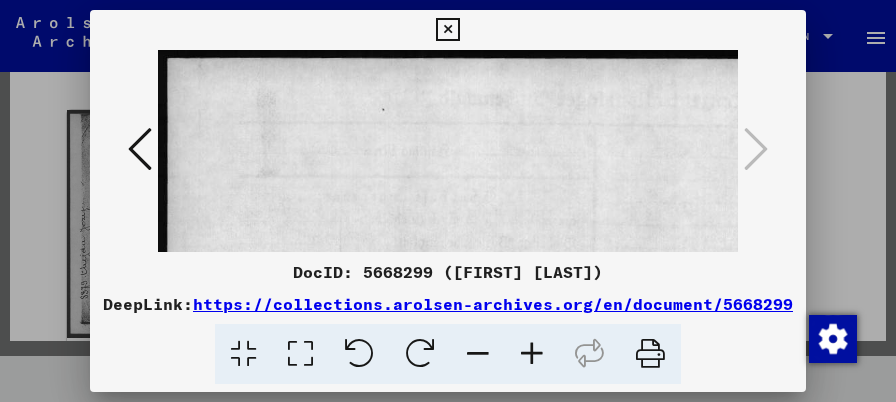click at bounding box center [532, 354] 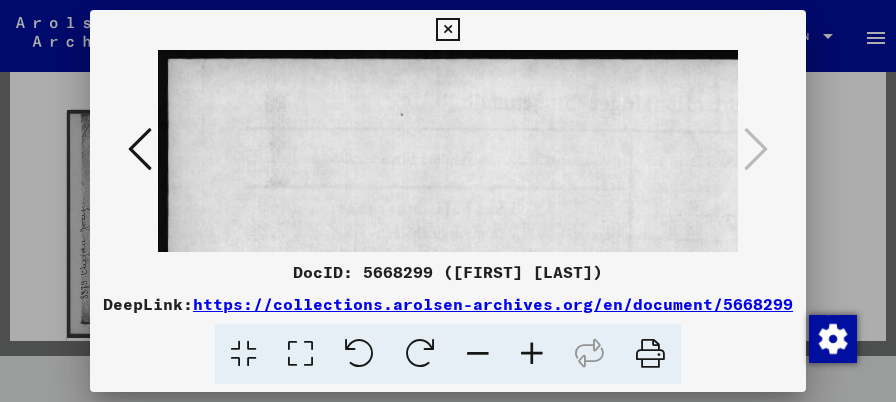 click at bounding box center (532, 354) 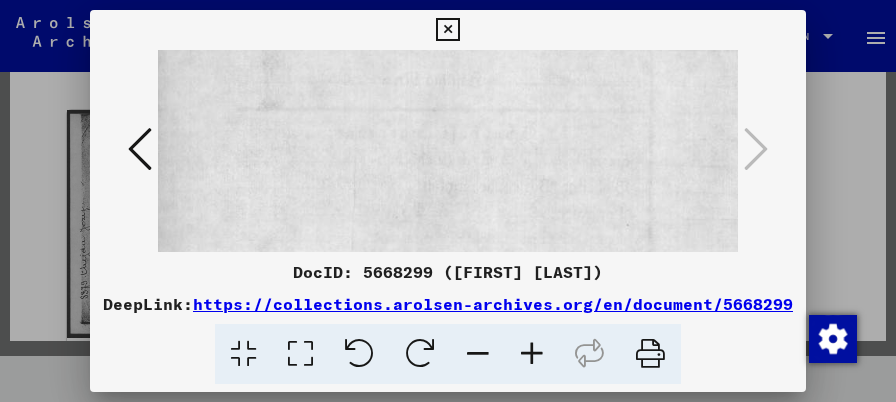 drag, startPoint x: 518, startPoint y: 192, endPoint x: 503, endPoint y: 98, distance: 95.189285 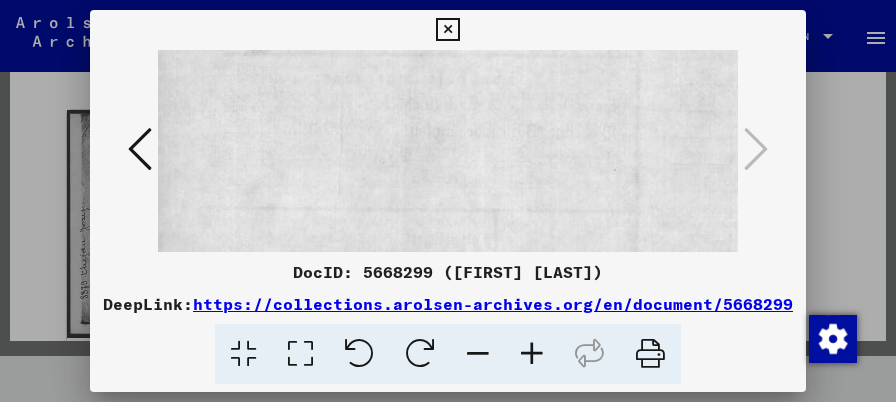 drag, startPoint x: 531, startPoint y: 176, endPoint x: 506, endPoint y: 85, distance: 94.371605 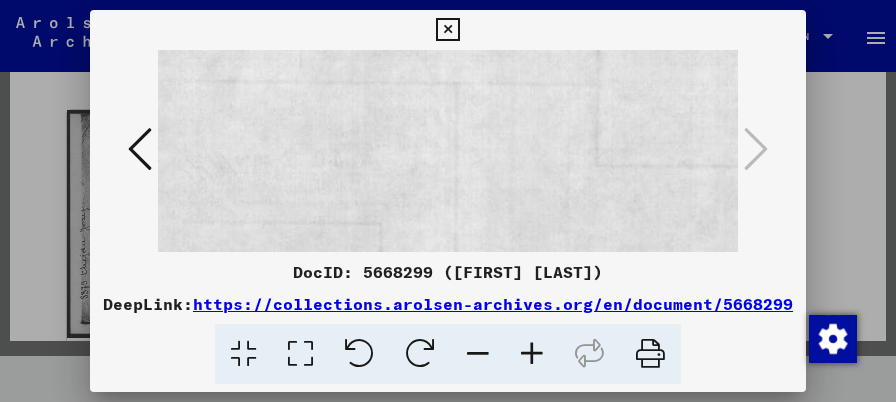 drag, startPoint x: 526, startPoint y: 174, endPoint x: 502, endPoint y: 90, distance: 87.36132 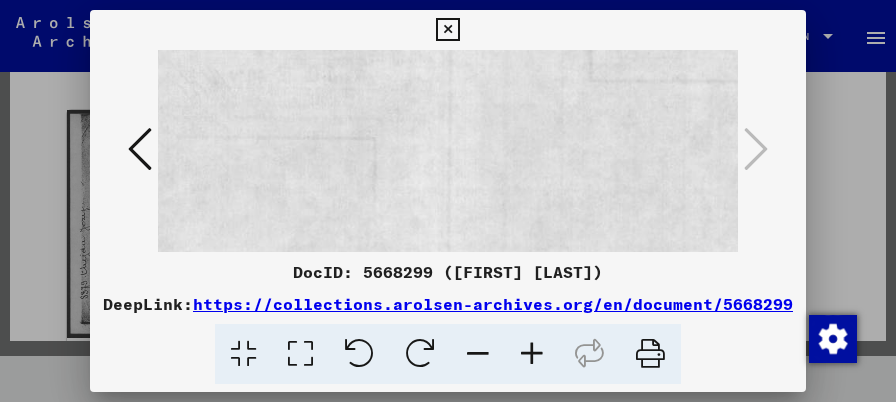 drag, startPoint x: 530, startPoint y: 166, endPoint x: 527, endPoint y: 76, distance: 90.04999 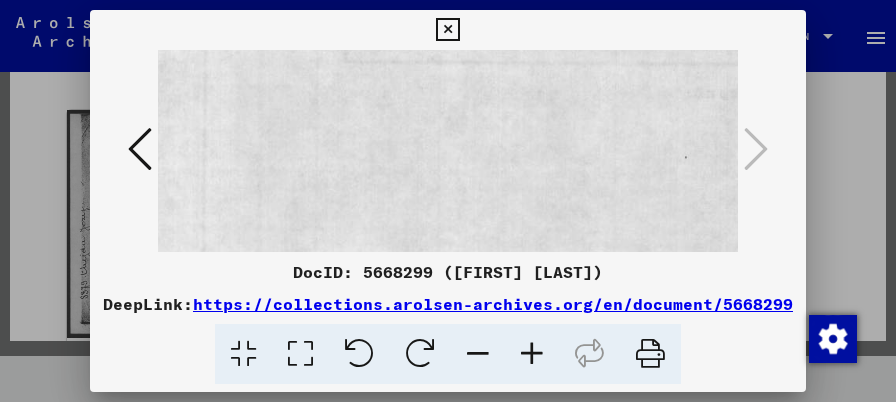 drag, startPoint x: 510, startPoint y: 170, endPoint x: 273, endPoint y: 173, distance: 237.01898 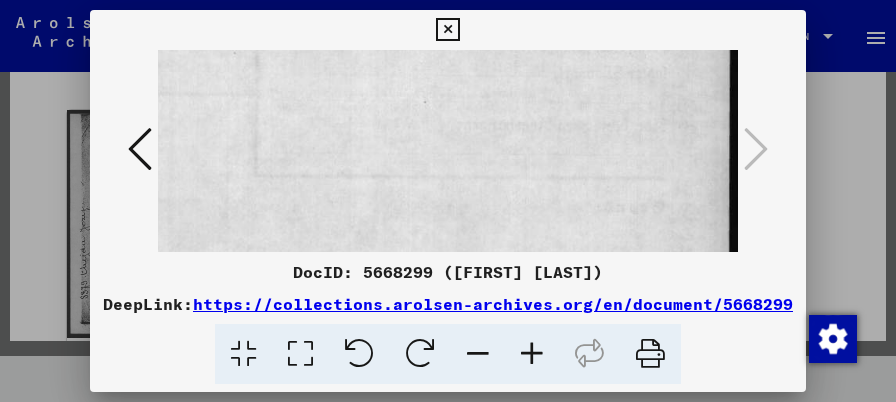 drag, startPoint x: 510, startPoint y: 104, endPoint x: 389, endPoint y: 238, distance: 180.54639 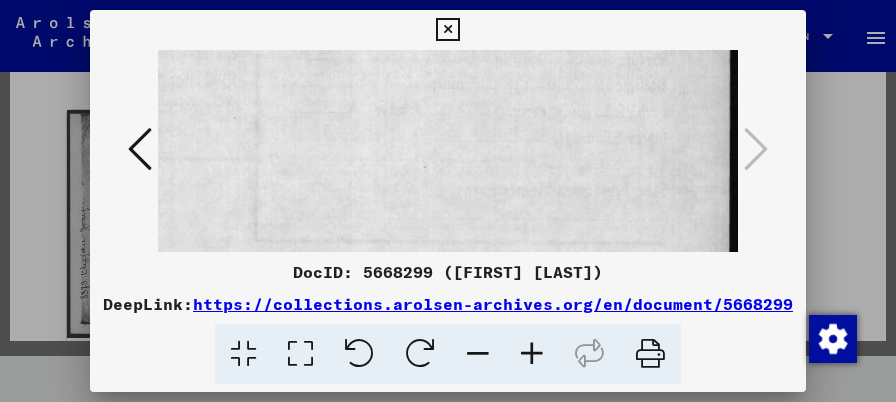 drag, startPoint x: 520, startPoint y: 127, endPoint x: 458, endPoint y: 218, distance: 110.11358 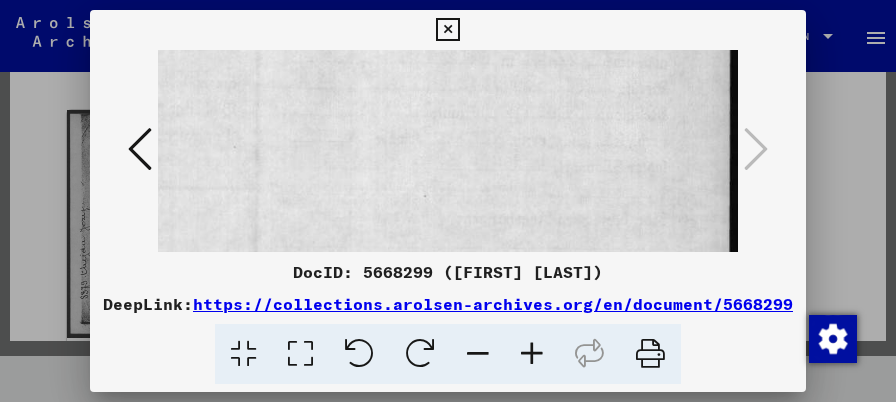 click at bounding box center (447, 30) 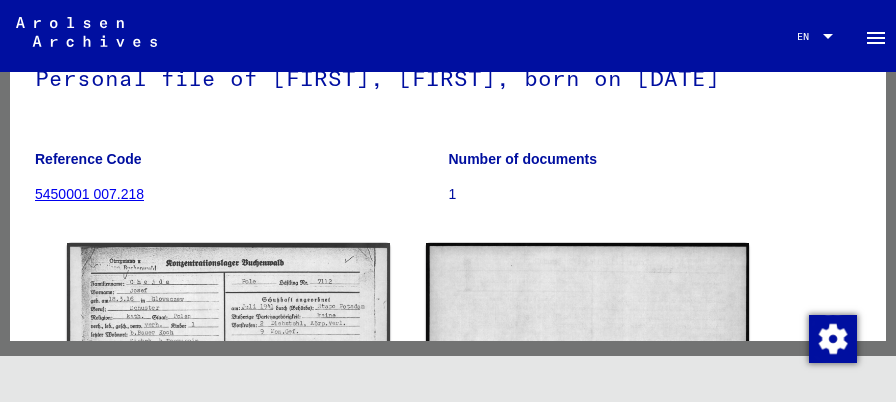 scroll, scrollTop: 0, scrollLeft: 0, axis: both 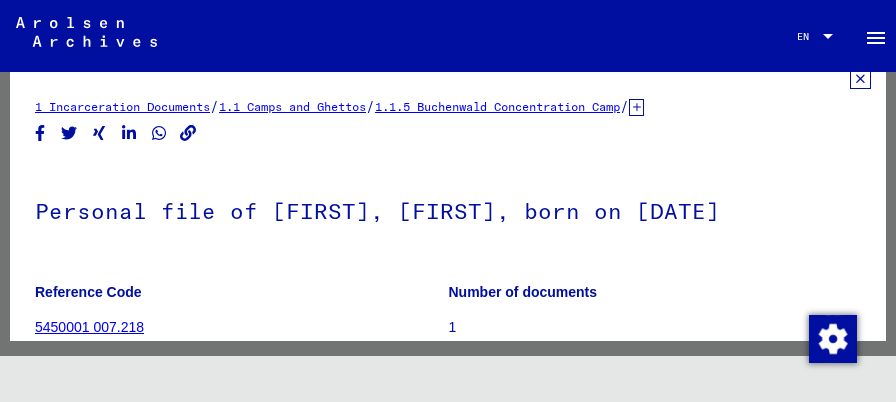 click 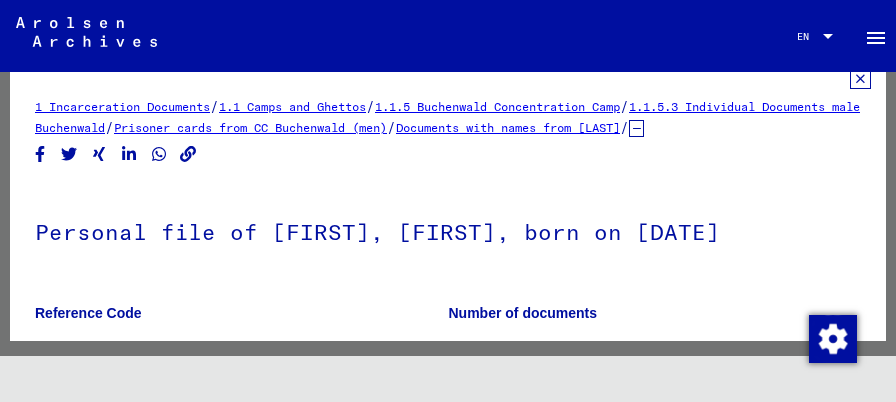 click on "Prisoner cards from CC Buchenwald (men)" 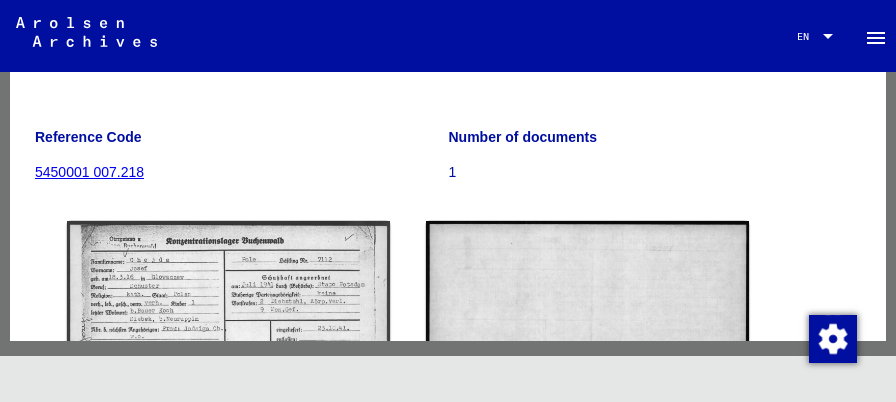 scroll, scrollTop: 200, scrollLeft: 0, axis: vertical 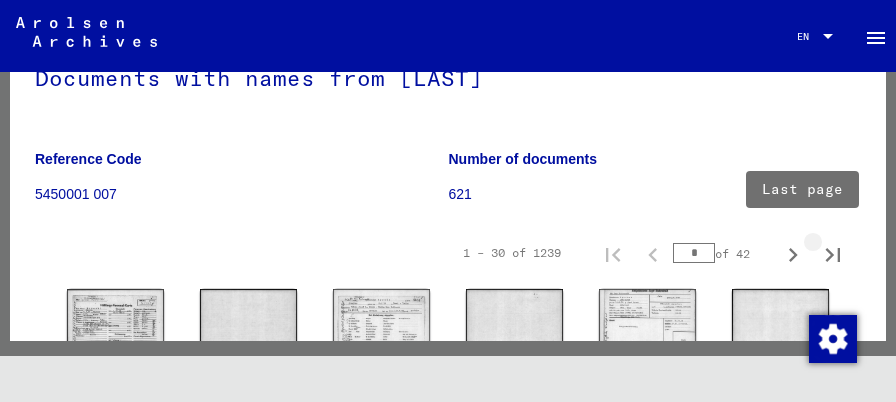 click 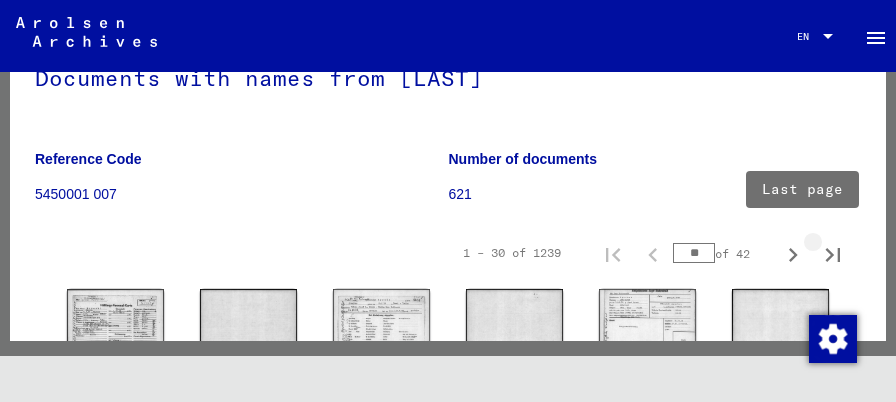 type on "**" 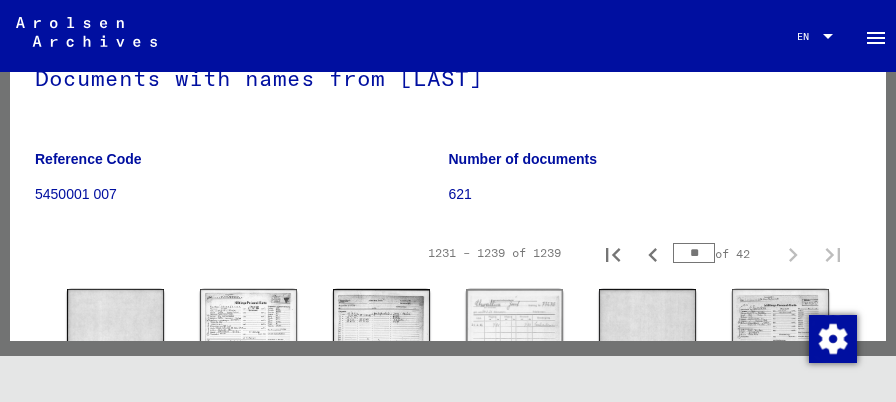 scroll, scrollTop: 0, scrollLeft: 0, axis: both 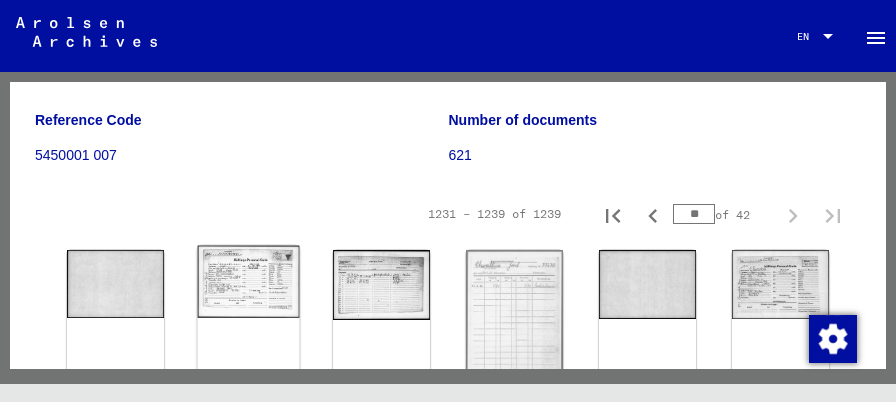 click 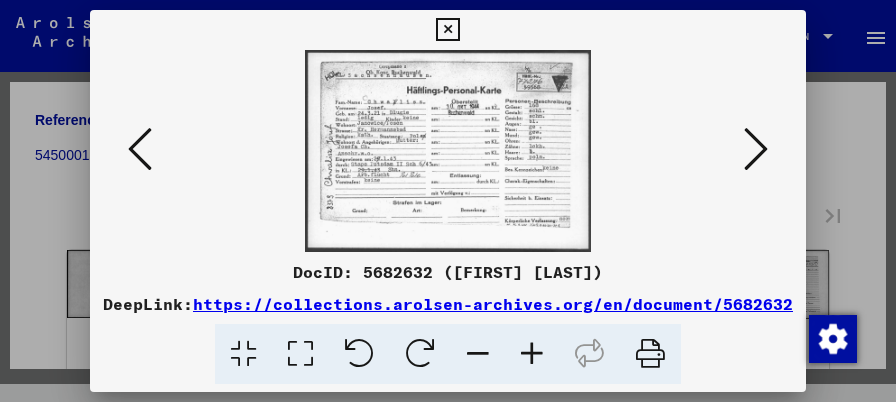 click at bounding box center [532, 354] 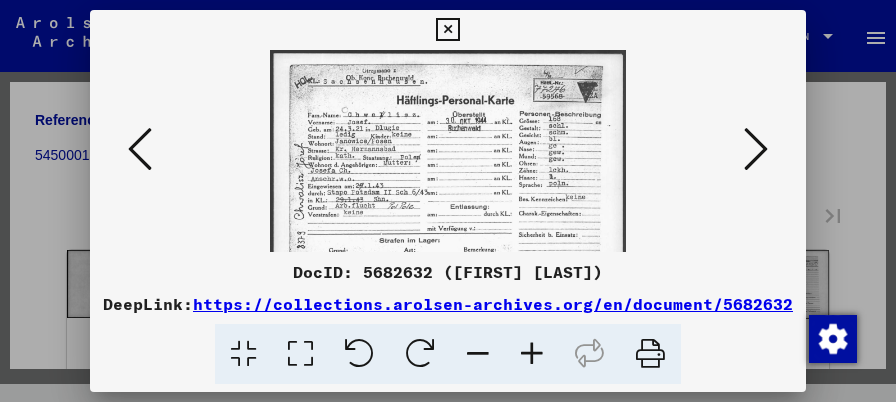 click at bounding box center (532, 354) 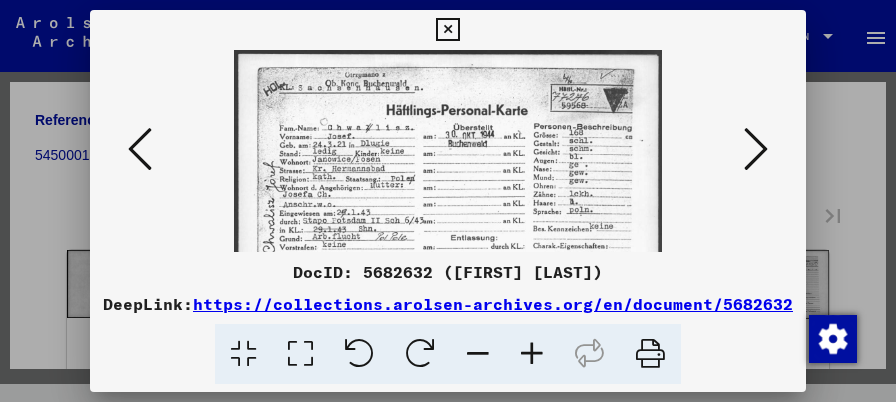 click at bounding box center (532, 354) 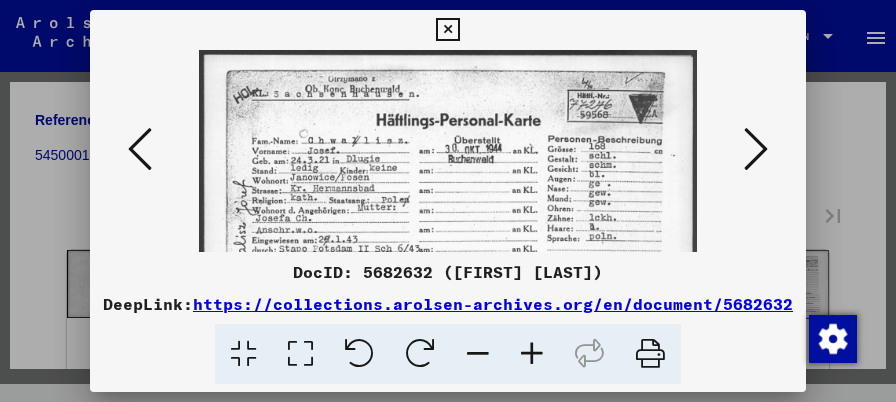 click at bounding box center (532, 354) 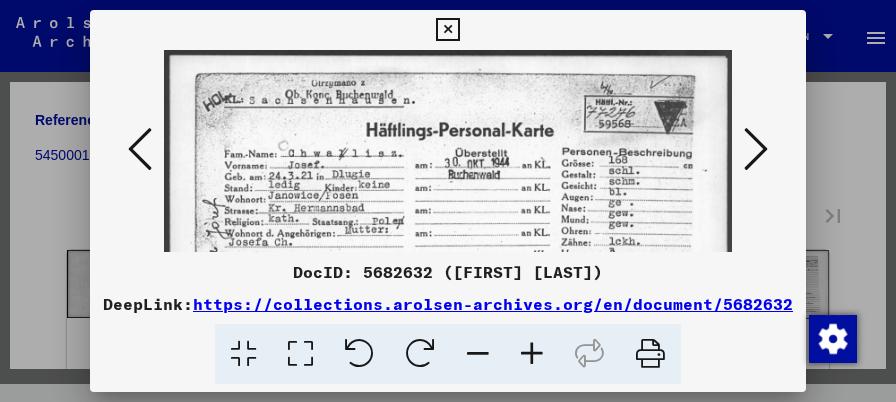 click at bounding box center (532, 354) 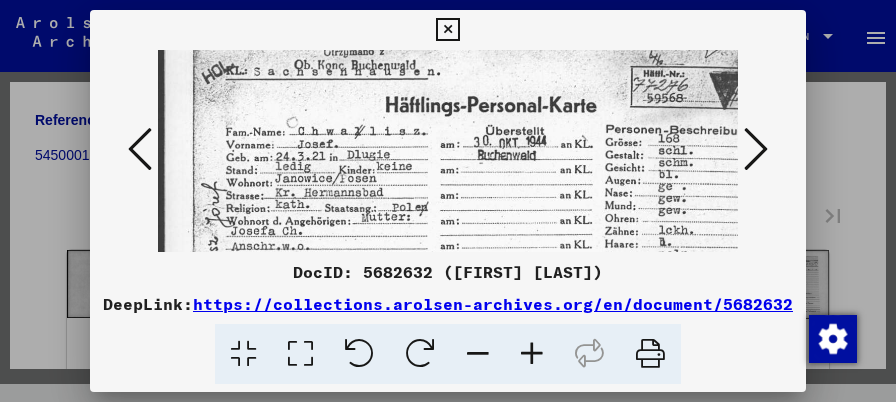 scroll, scrollTop: 43, scrollLeft: 0, axis: vertical 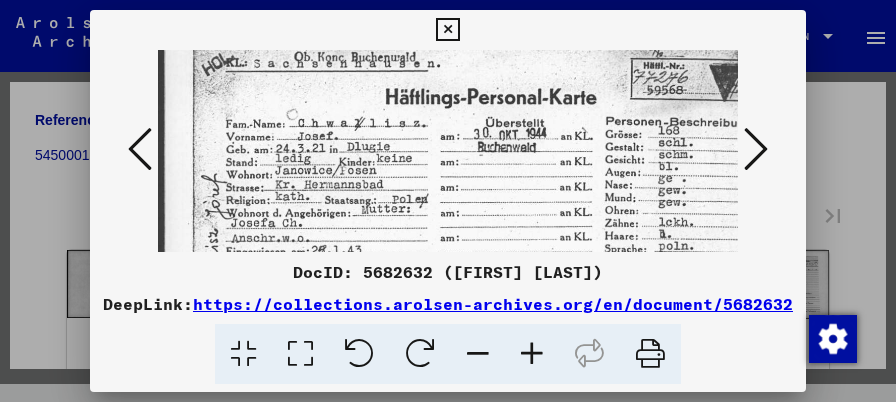 drag, startPoint x: 470, startPoint y: 221, endPoint x: 481, endPoint y: 183, distance: 39.56008 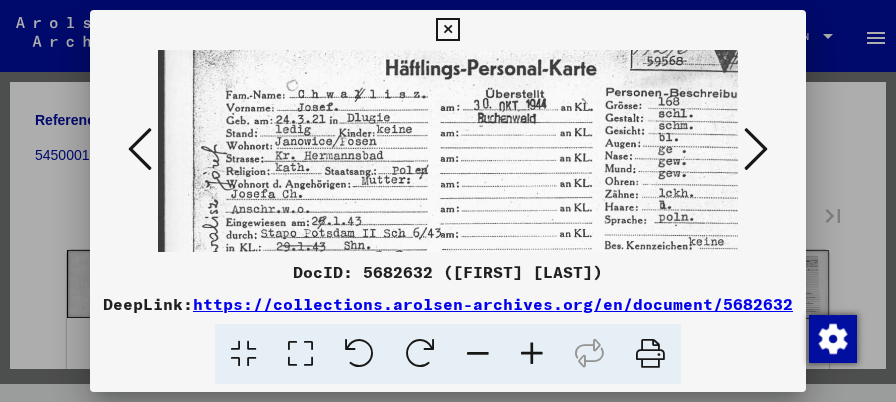 scroll, scrollTop: 75, scrollLeft: 0, axis: vertical 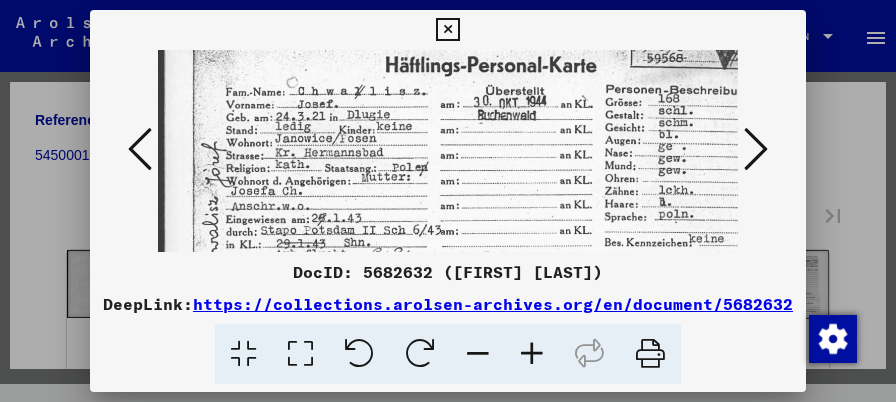 drag, startPoint x: 488, startPoint y: 202, endPoint x: 490, endPoint y: 174, distance: 28.071337 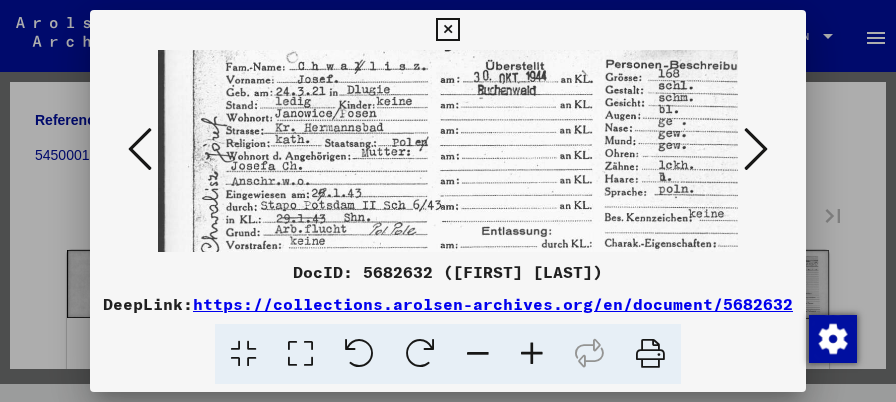 scroll, scrollTop: 109, scrollLeft: 0, axis: vertical 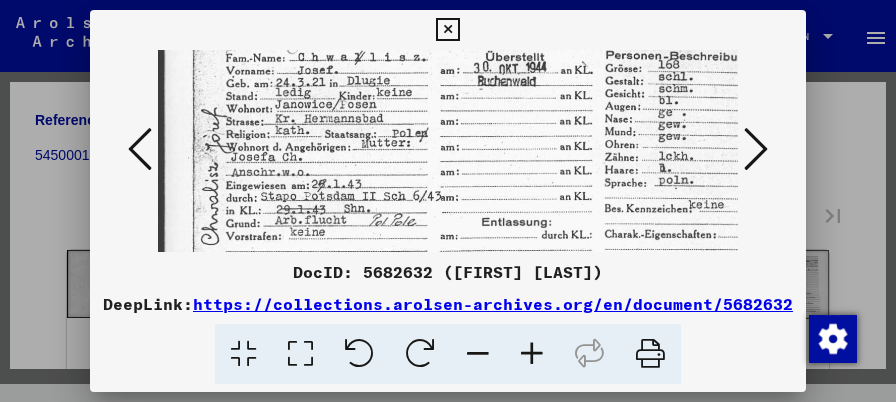 drag, startPoint x: 494, startPoint y: 188, endPoint x: 495, endPoint y: 158, distance: 30.016663 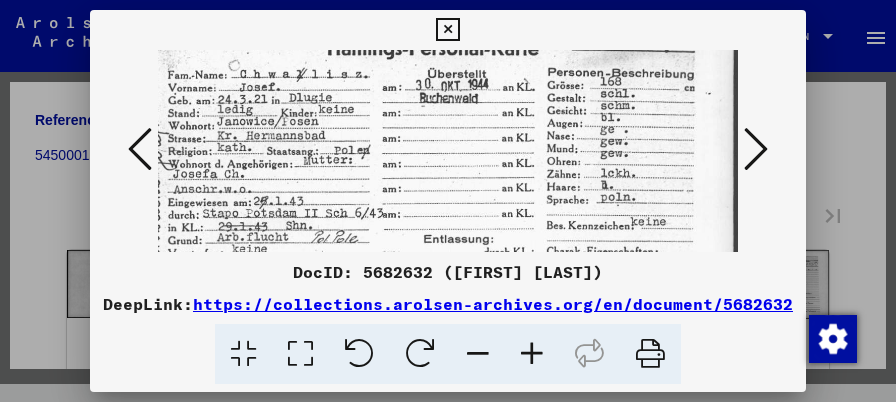 scroll, scrollTop: 91, scrollLeft: 58, axis: both 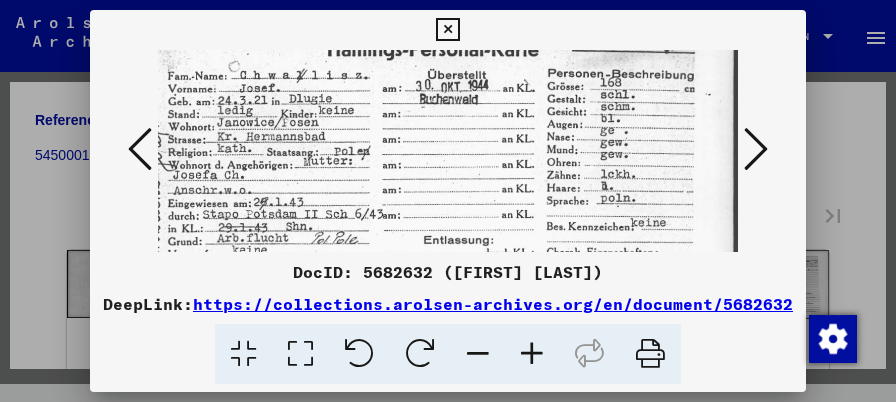 drag, startPoint x: 497, startPoint y: 155, endPoint x: 426, endPoint y: 182, distance: 75.96052 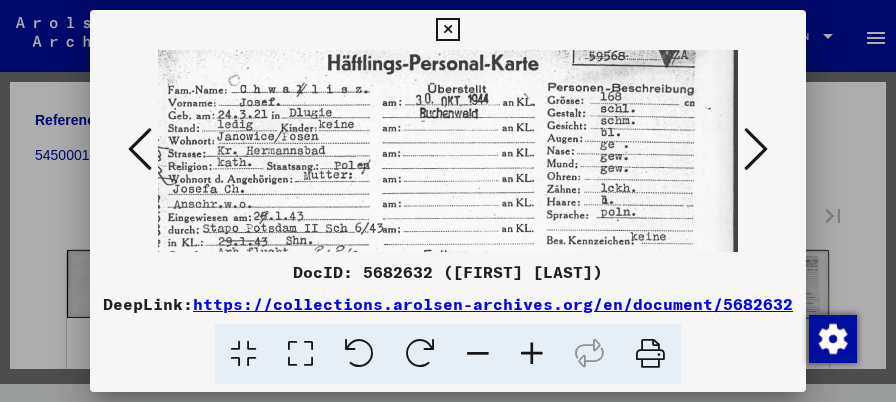 scroll, scrollTop: 76, scrollLeft: 58, axis: both 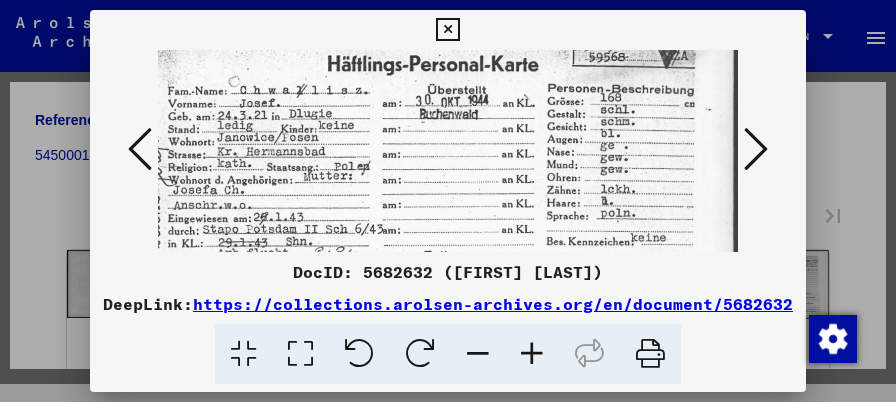 drag, startPoint x: 455, startPoint y: 148, endPoint x: 442, endPoint y: 166, distance: 22.203604 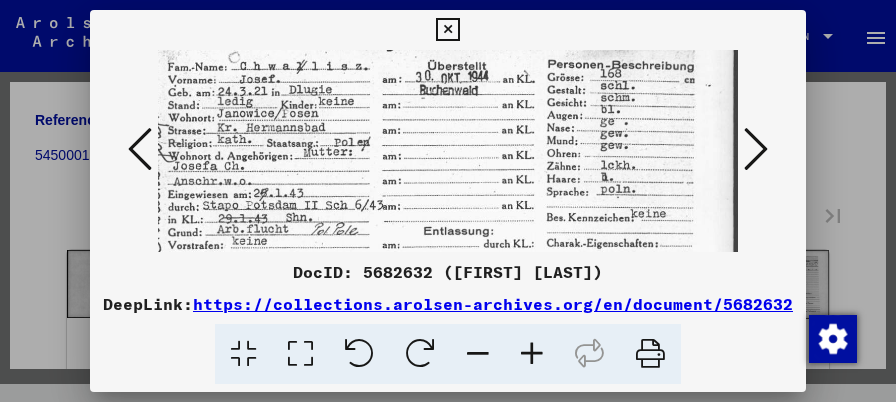 scroll, scrollTop: 104, scrollLeft: 58, axis: both 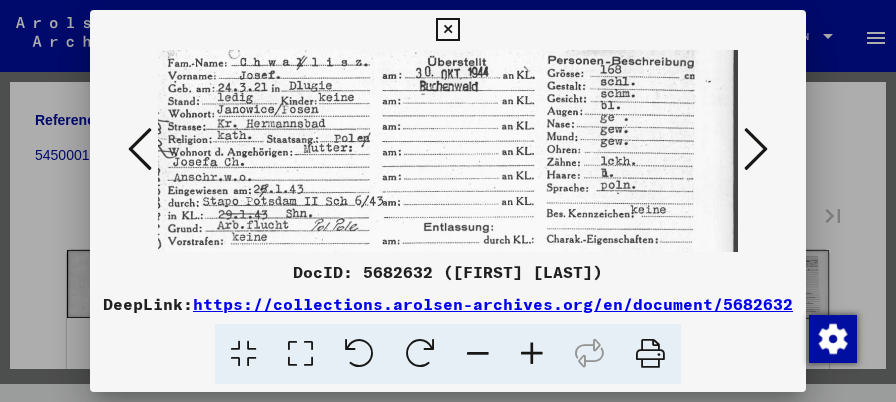 drag, startPoint x: 470, startPoint y: 170, endPoint x: 468, endPoint y: 145, distance: 25.079872 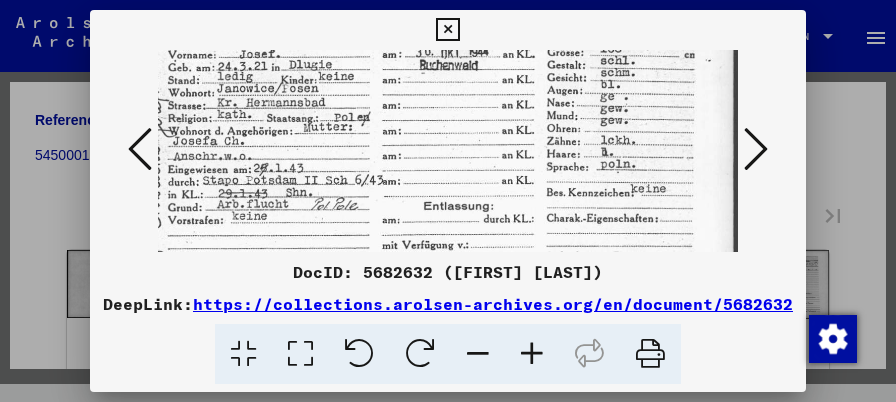 scroll, scrollTop: 132, scrollLeft: 58, axis: both 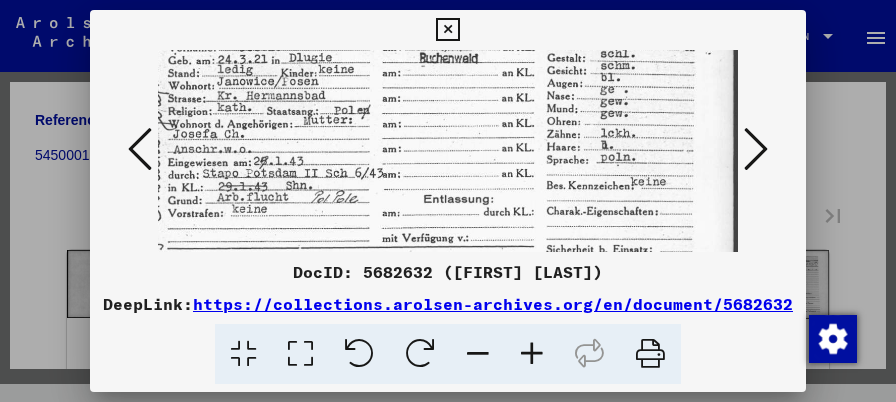drag, startPoint x: 475, startPoint y: 168, endPoint x: 476, endPoint y: 144, distance: 24.020824 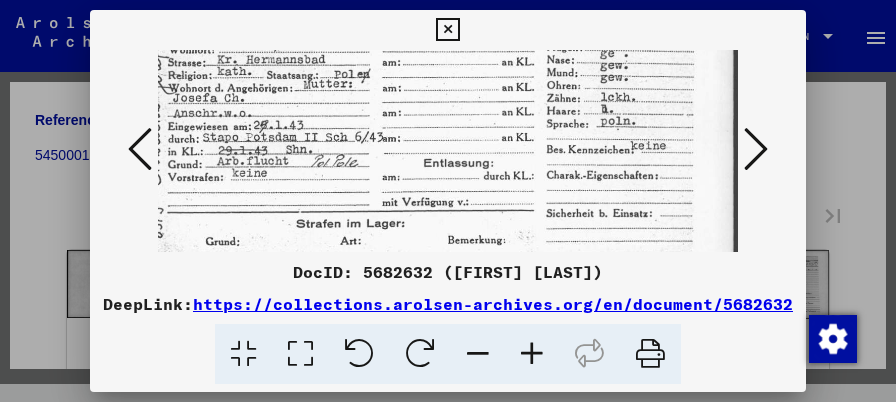 scroll, scrollTop: 180, scrollLeft: 58, axis: both 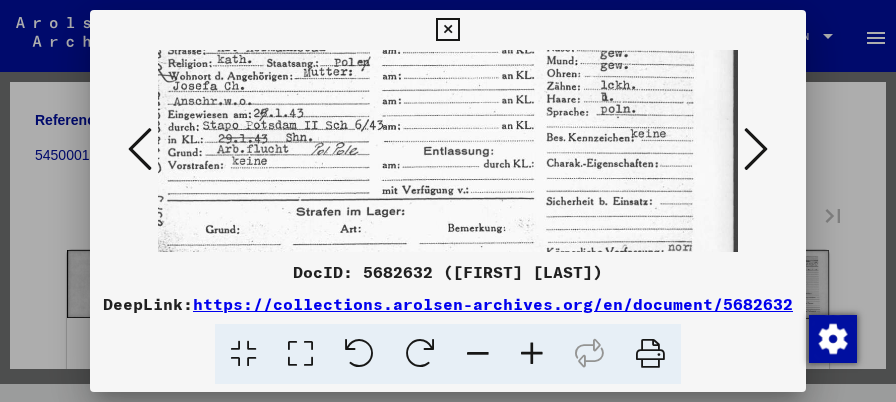 drag, startPoint x: 478, startPoint y: 153, endPoint x: 474, endPoint y: 106, distance: 47.169907 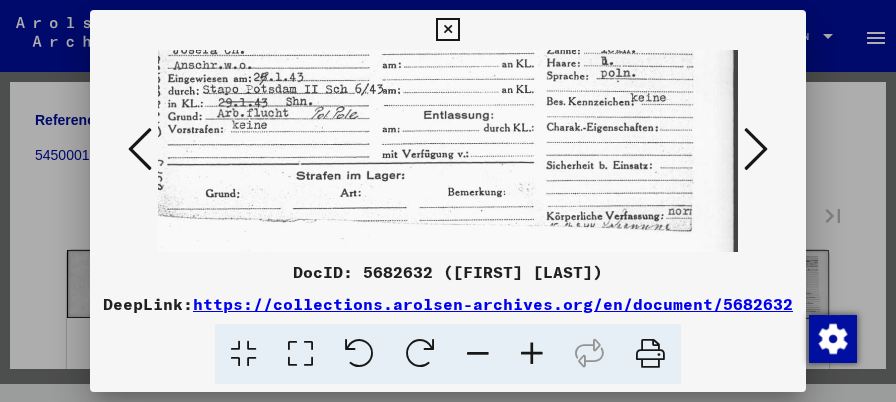 scroll, scrollTop: 217, scrollLeft: 58, axis: both 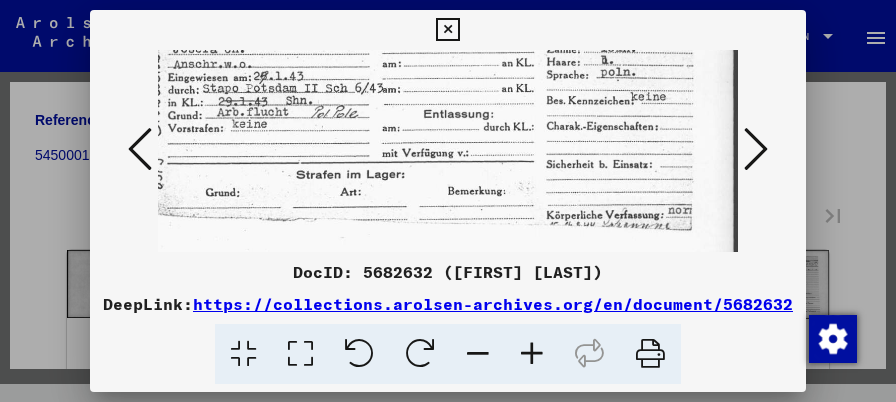 drag, startPoint x: 370, startPoint y: 177, endPoint x: 371, endPoint y: 143, distance: 34.0147 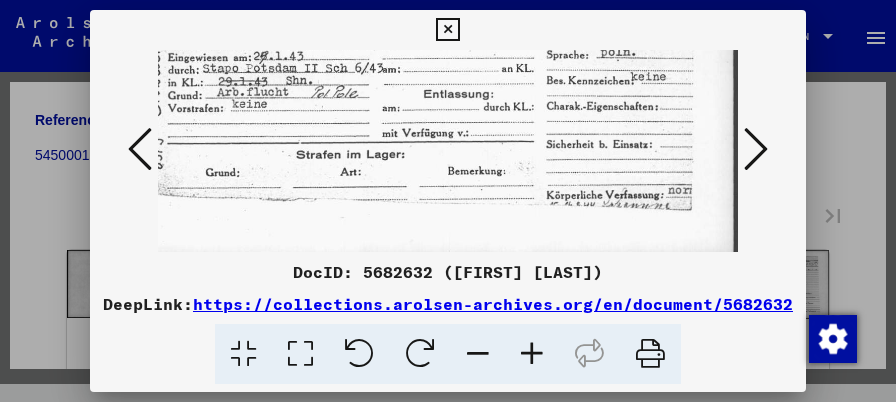 scroll, scrollTop: 250, scrollLeft: 58, axis: both 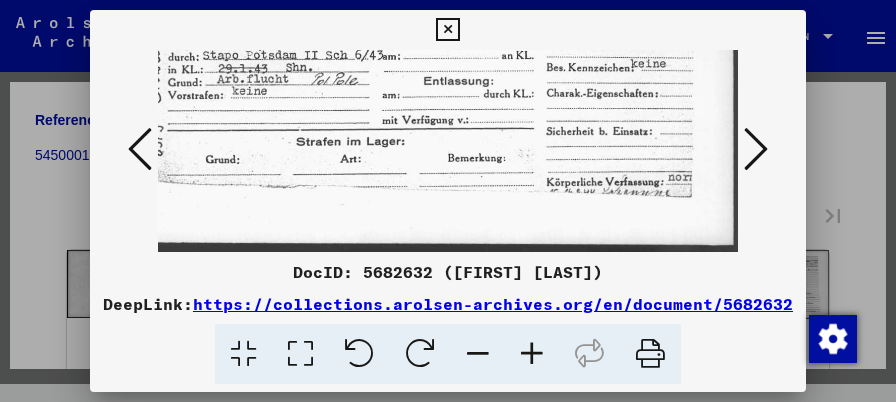 drag, startPoint x: 416, startPoint y: 188, endPoint x: 402, endPoint y: 140, distance: 50 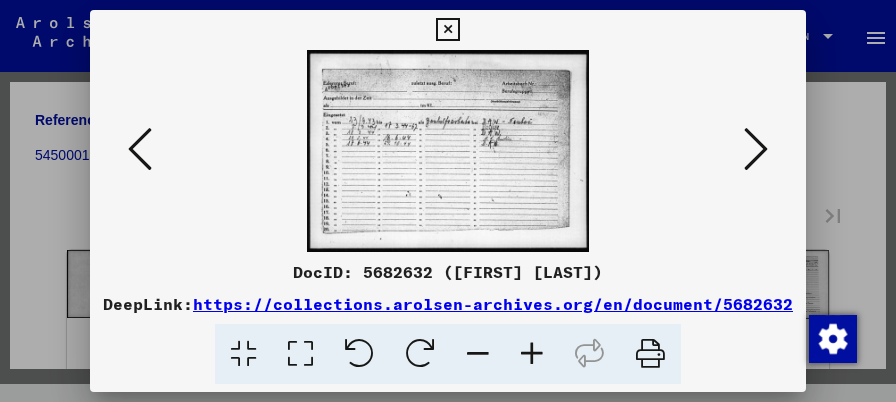 click at bounding box center [532, 354] 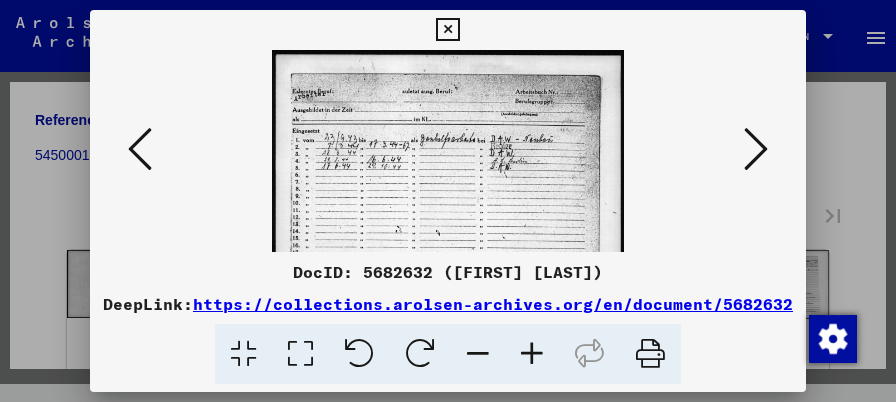 click at bounding box center (532, 354) 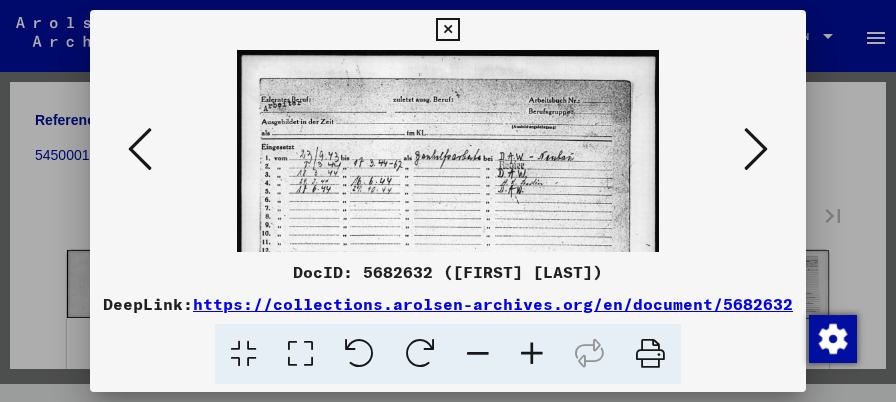 click at bounding box center [532, 354] 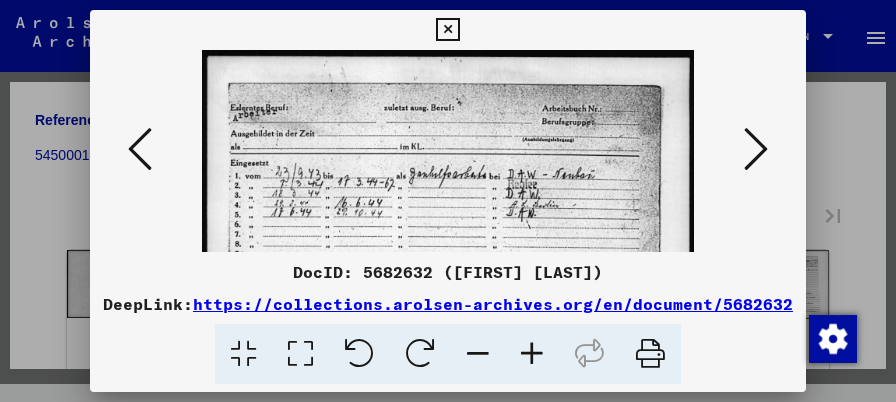 click at bounding box center (532, 354) 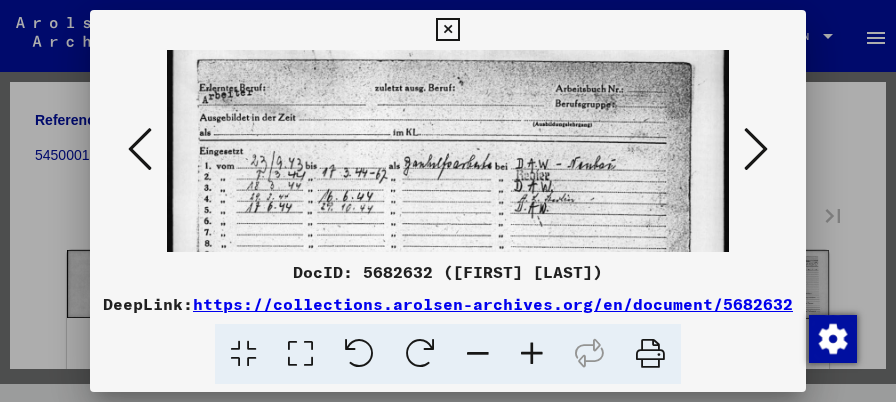 scroll, scrollTop: 38, scrollLeft: 0, axis: vertical 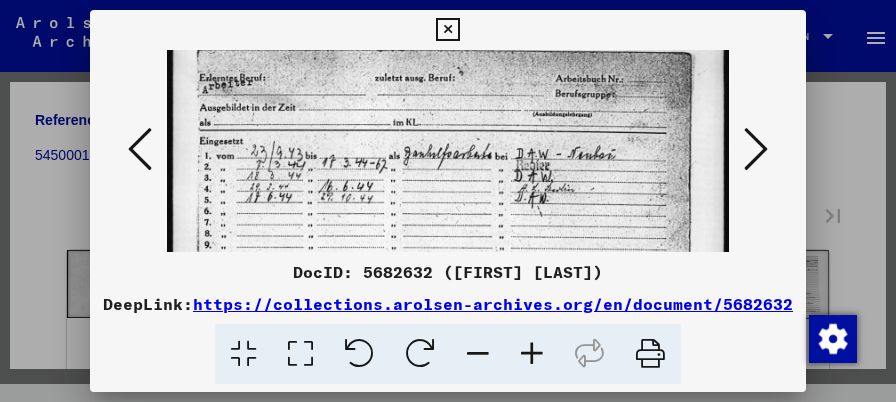 drag, startPoint x: 450, startPoint y: 234, endPoint x: 450, endPoint y: 199, distance: 35 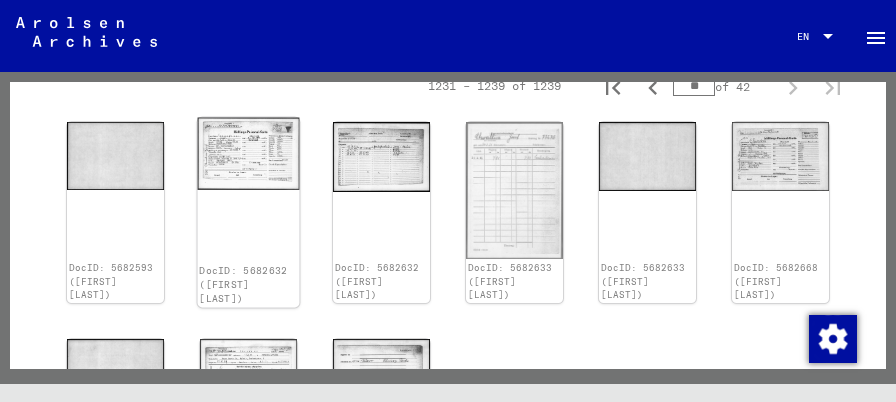 scroll, scrollTop: 333, scrollLeft: 0, axis: vertical 